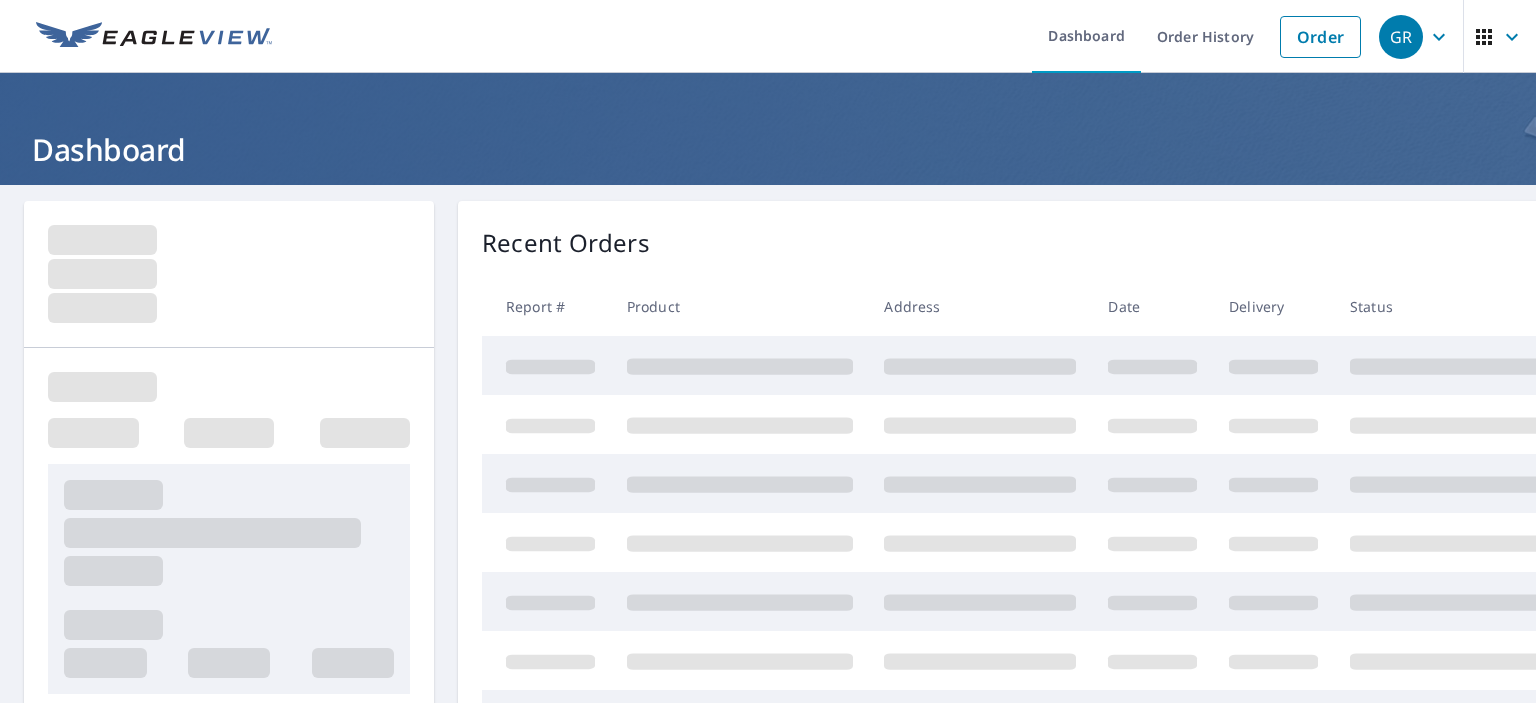 scroll, scrollTop: 0, scrollLeft: 0, axis: both 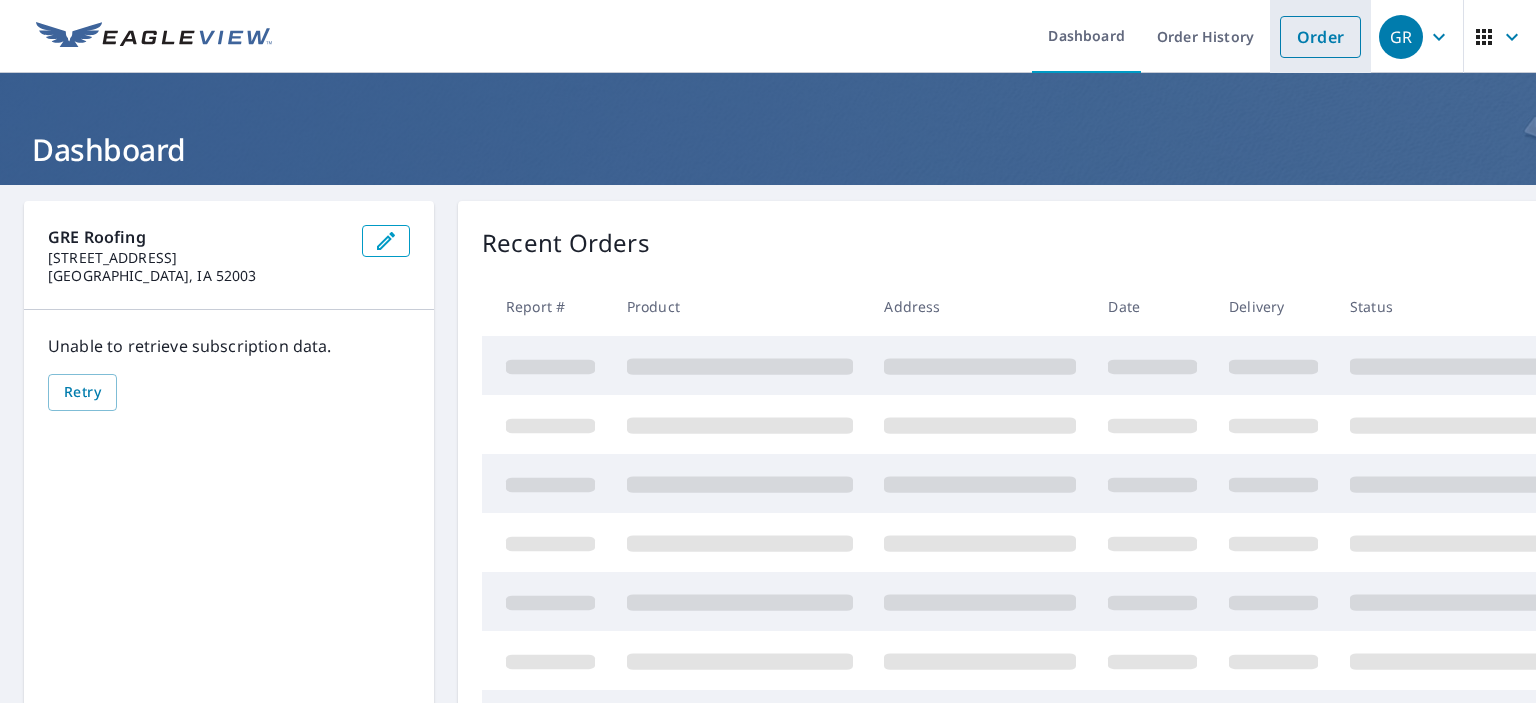 click on "Order" at bounding box center (1320, 37) 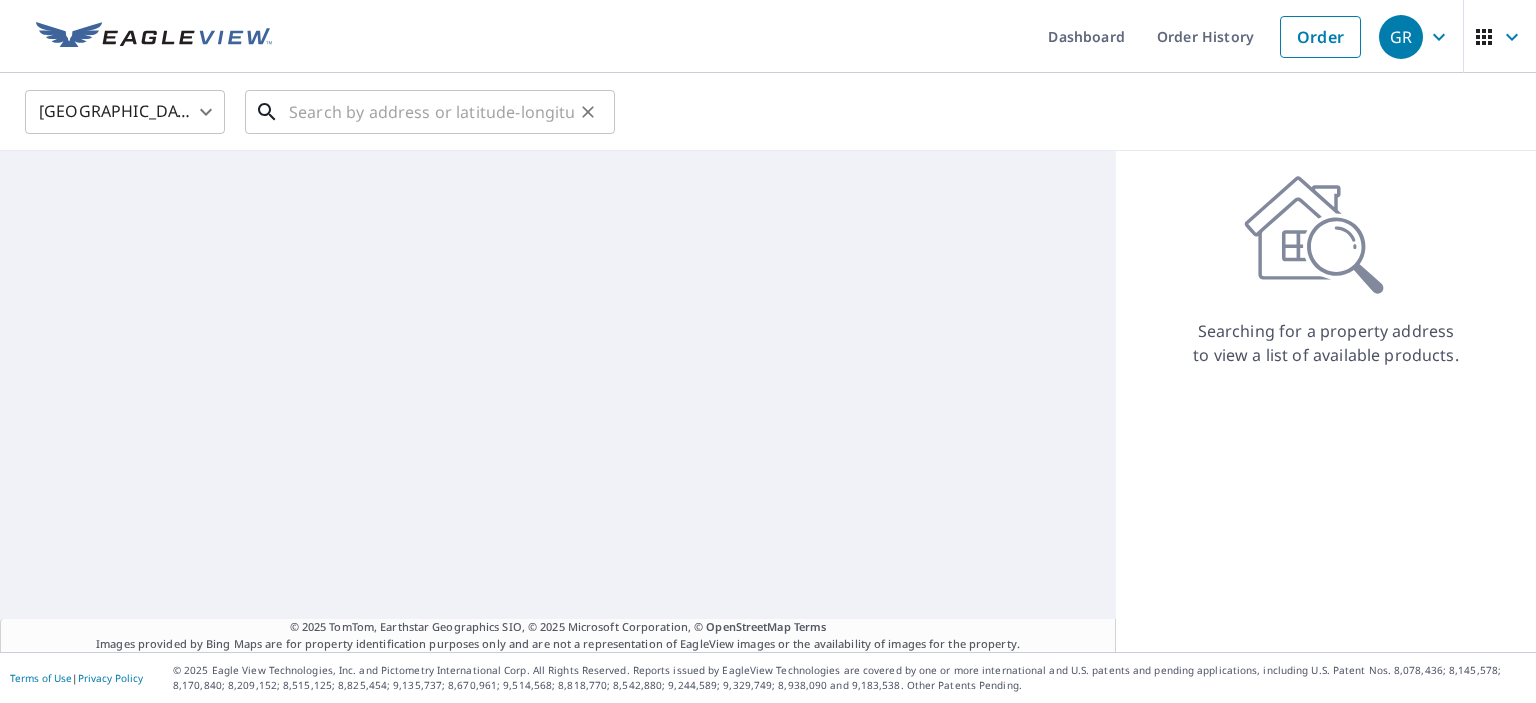 click at bounding box center [431, 112] 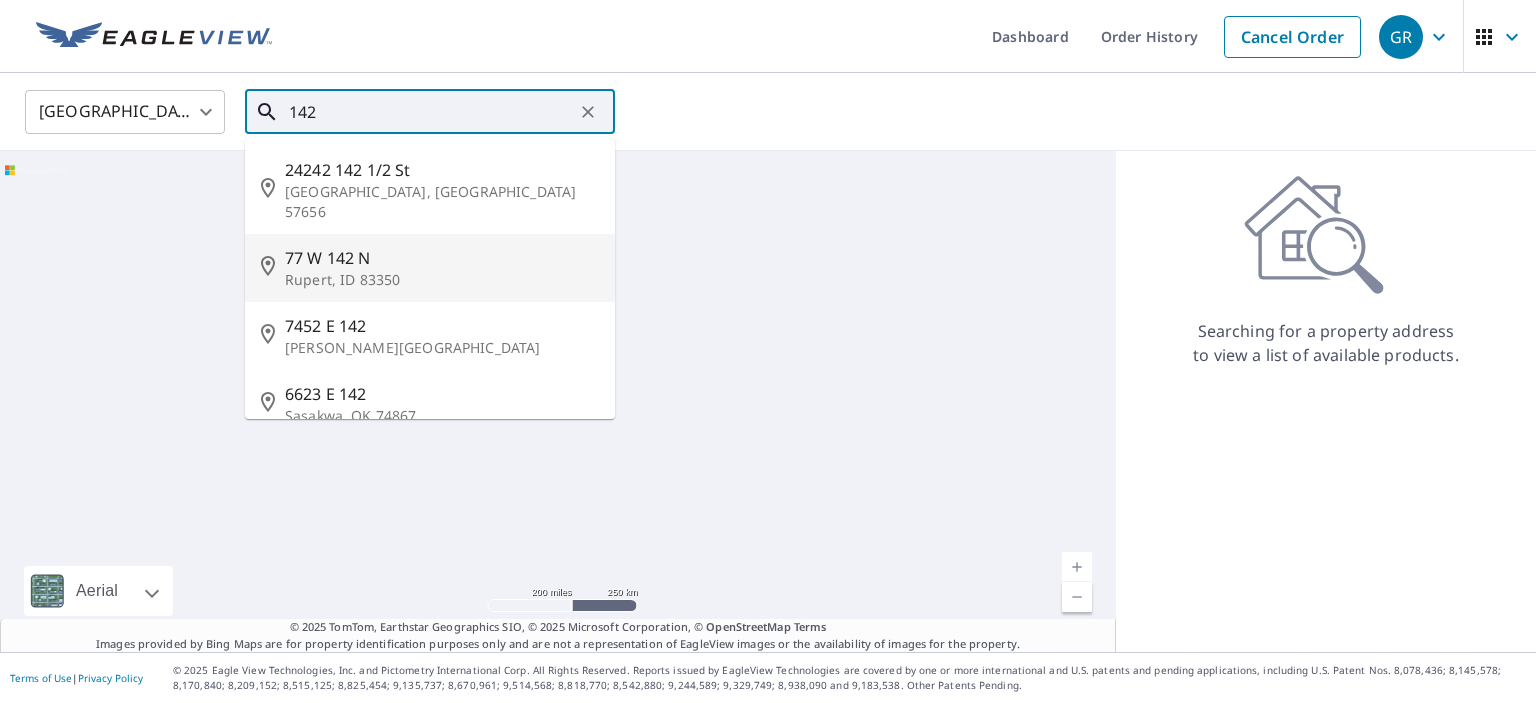 click on "Rupert, ID 83350" at bounding box center (442, 280) 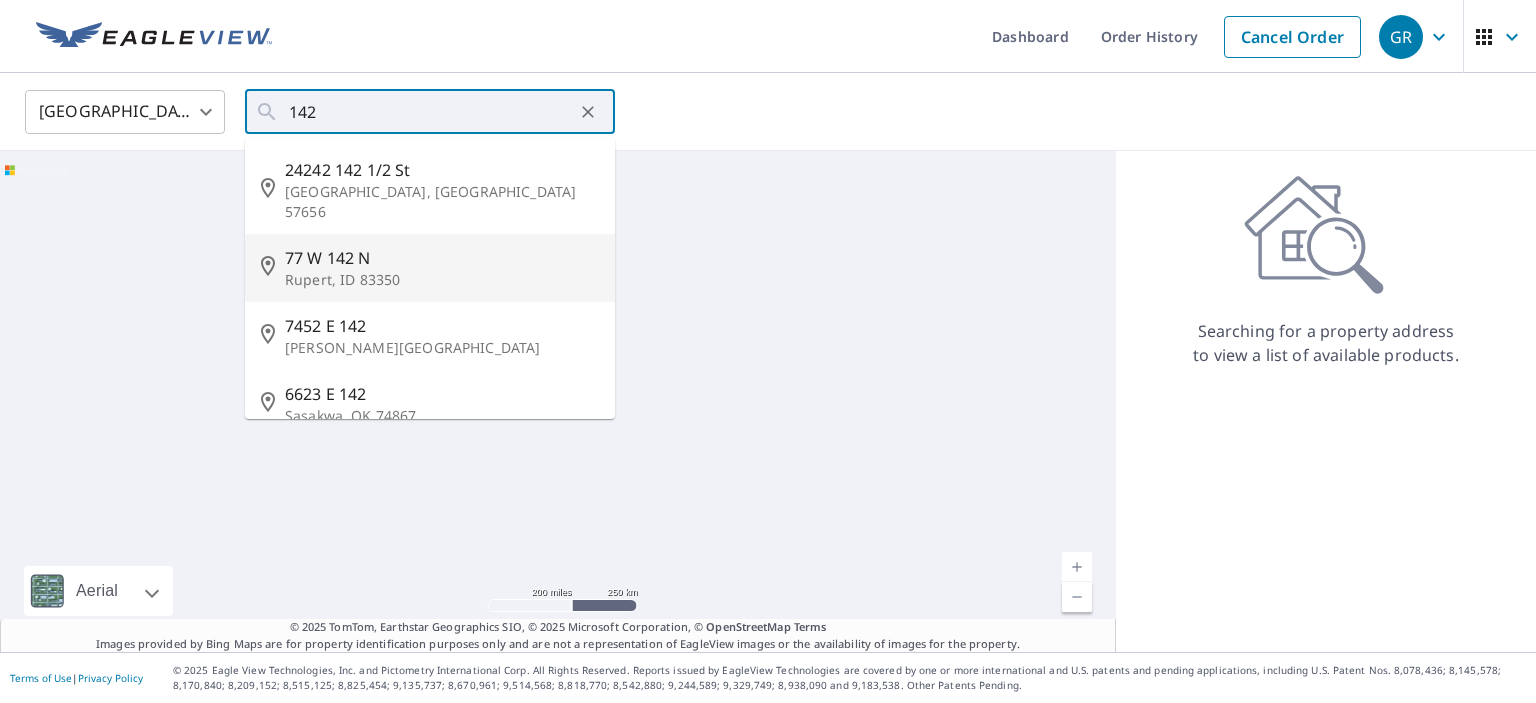 type on "77 W 142 N Rupert, ID 83350" 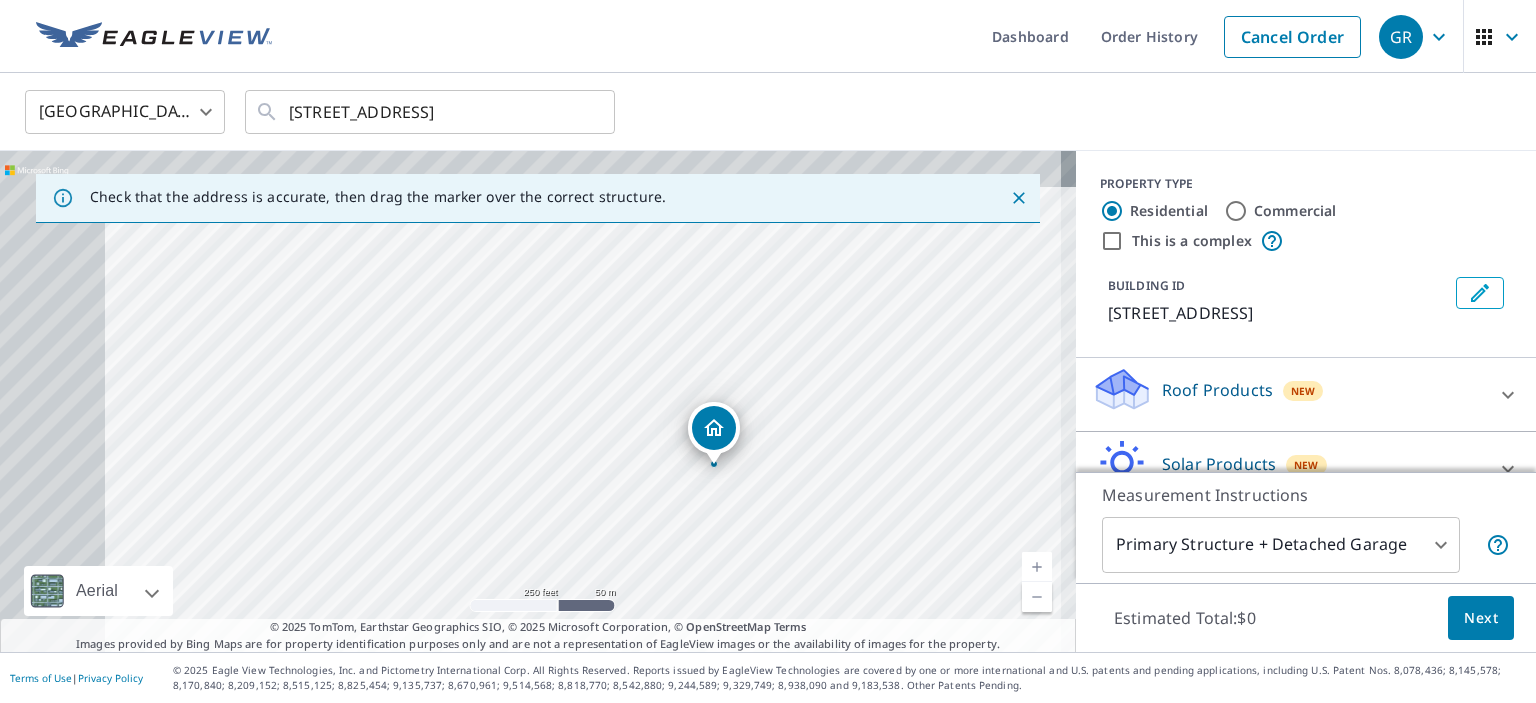 drag, startPoint x: 643, startPoint y: 433, endPoint x: 828, endPoint y: 499, distance: 196.42047 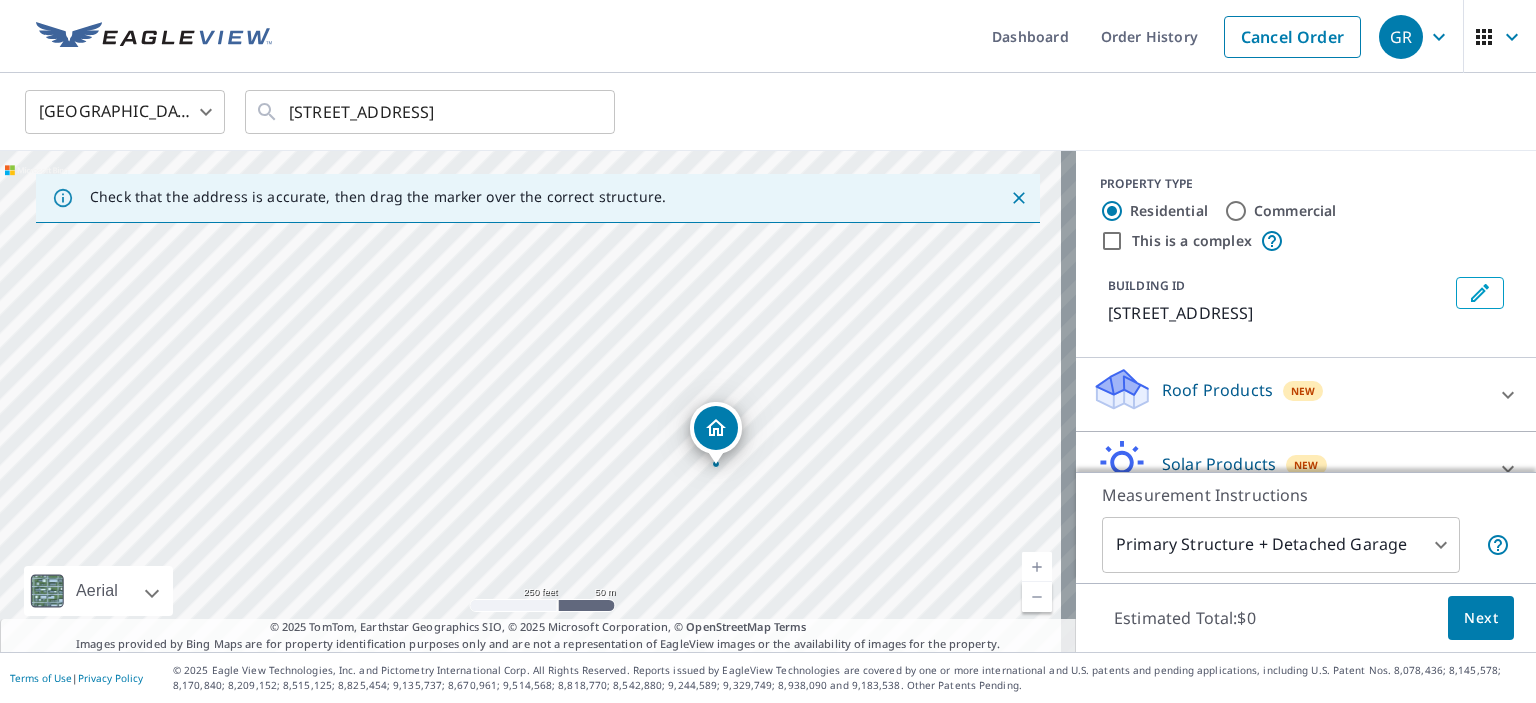 click on "Roof Products" at bounding box center [1217, 390] 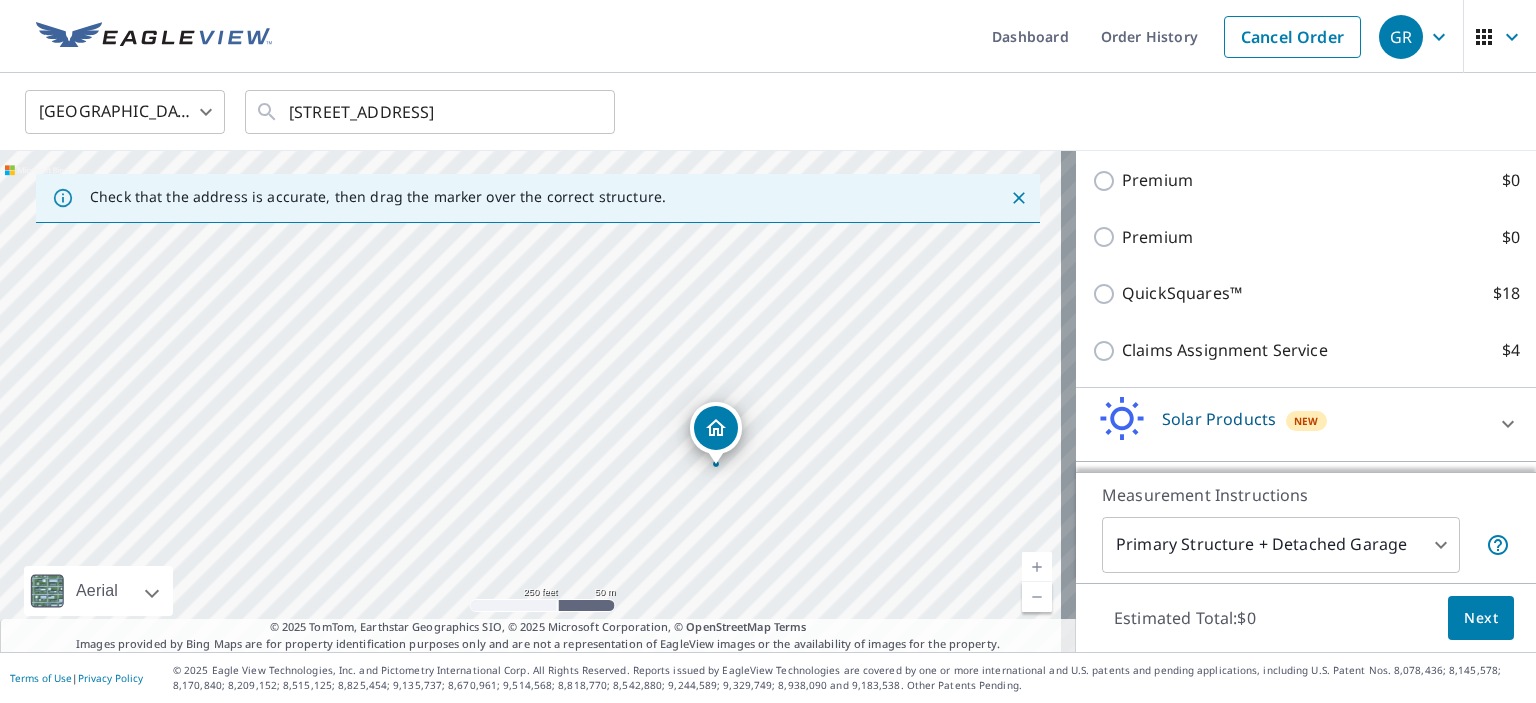 scroll, scrollTop: 300, scrollLeft: 0, axis: vertical 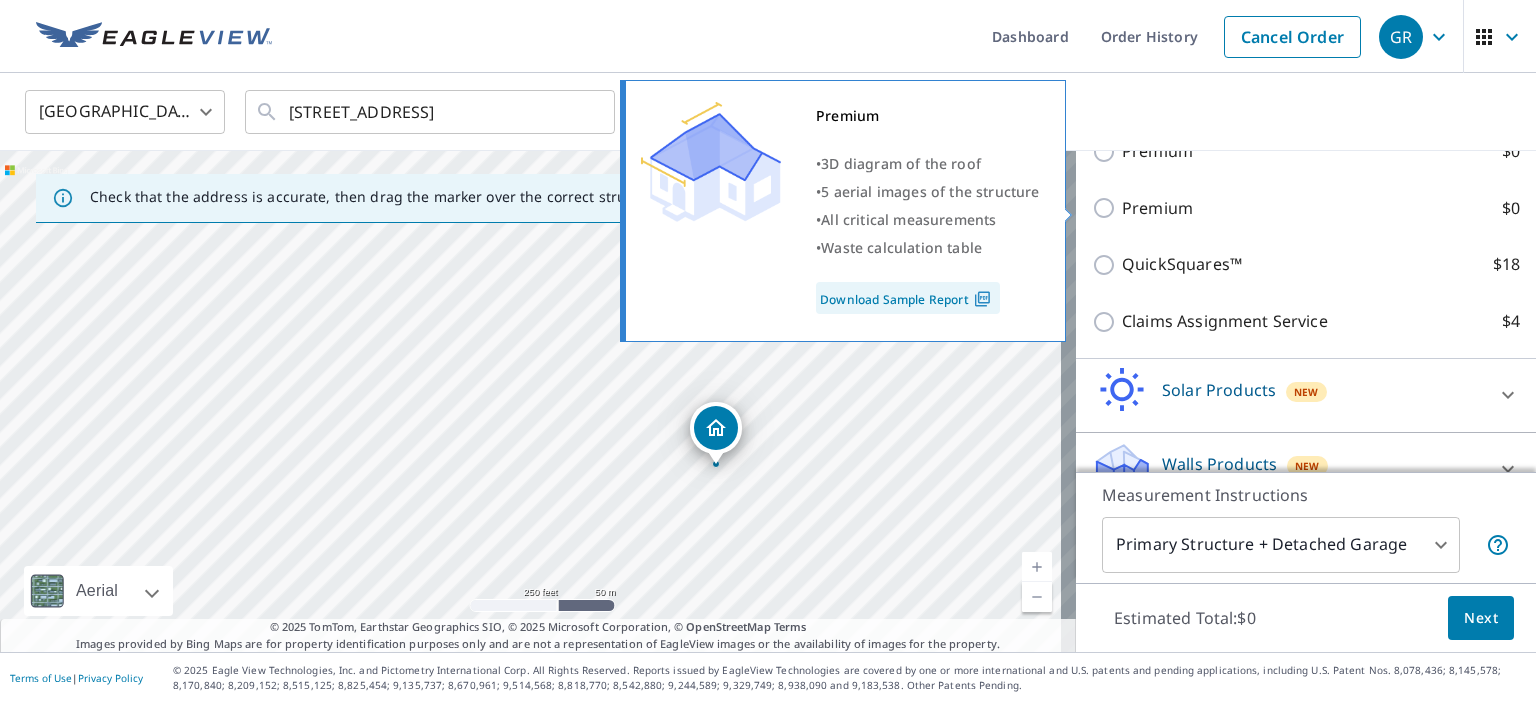 click on "Premium" at bounding box center [1157, 208] 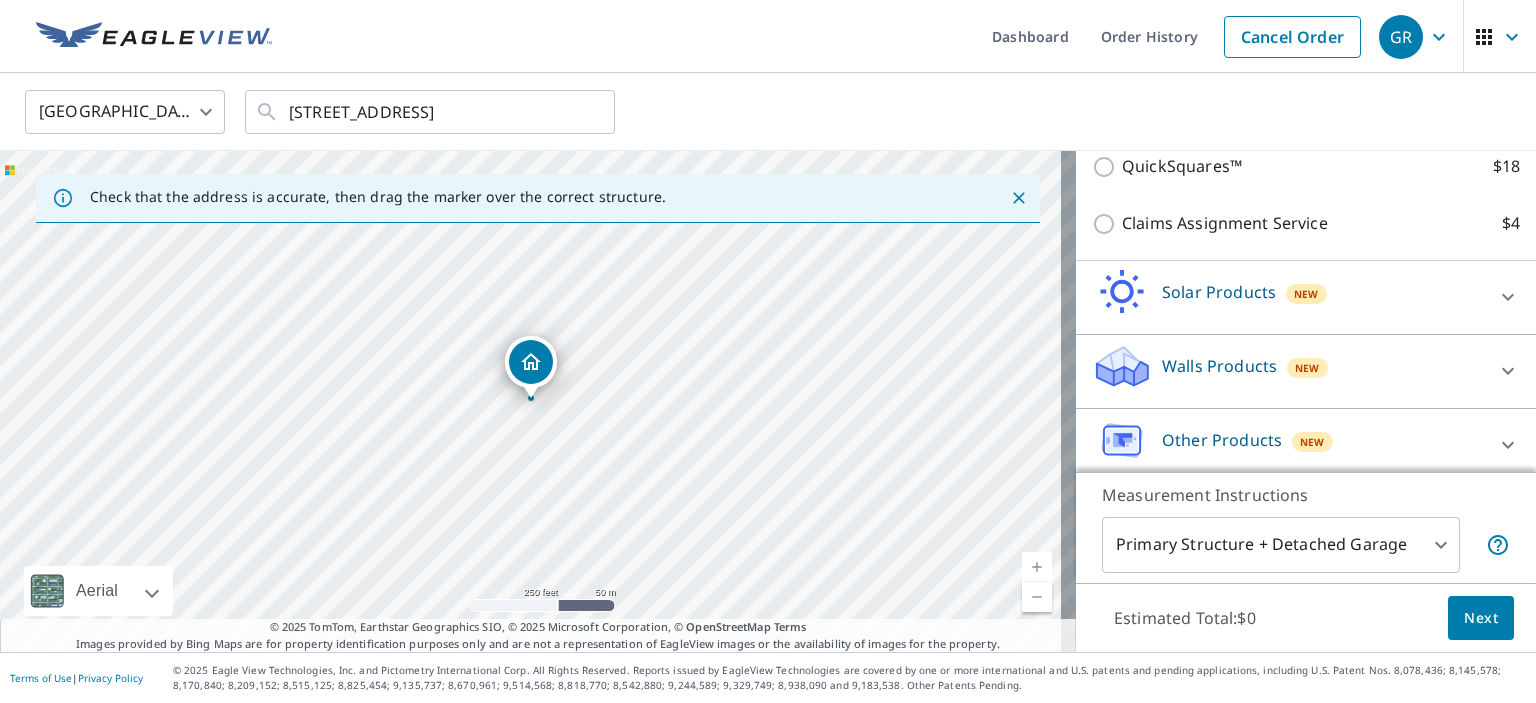 scroll, scrollTop: 466, scrollLeft: 0, axis: vertical 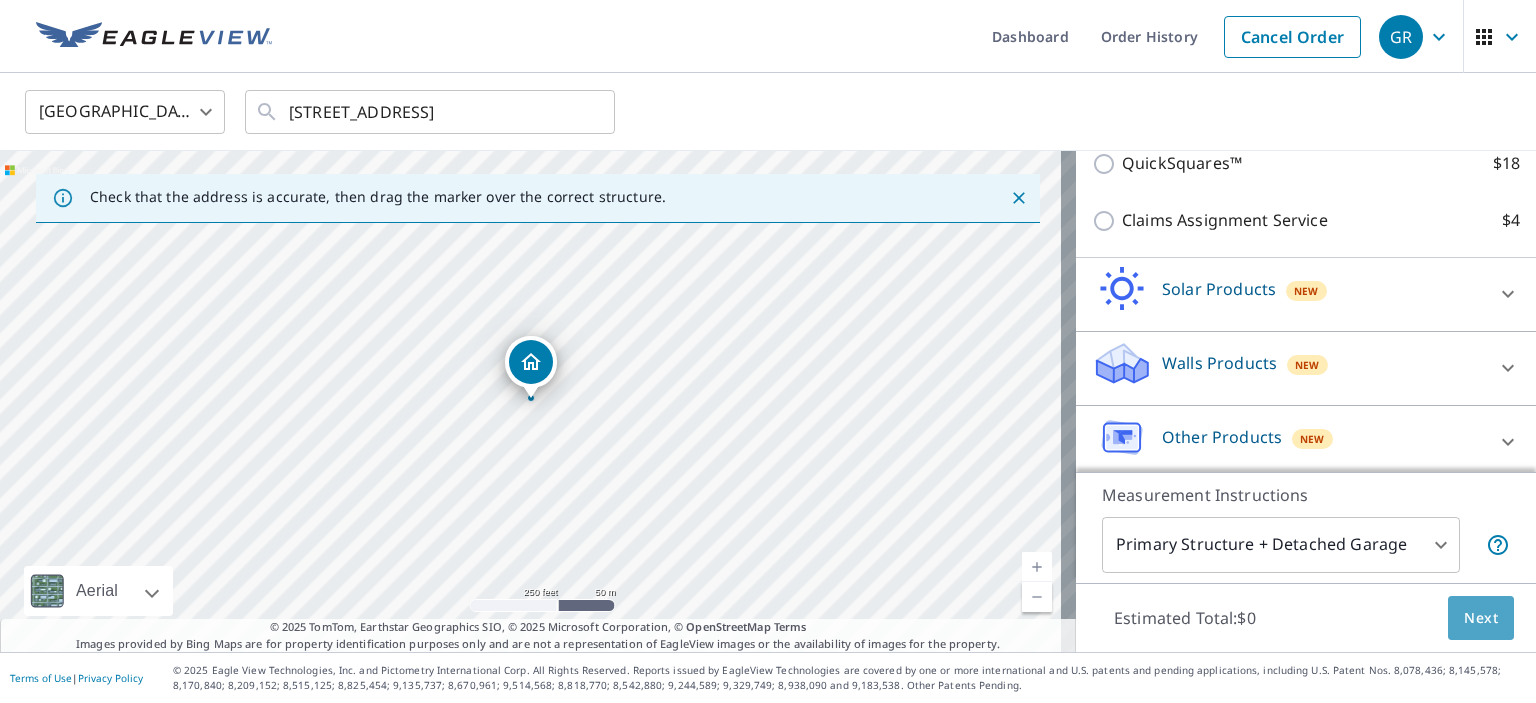click on "Next" at bounding box center [1481, 618] 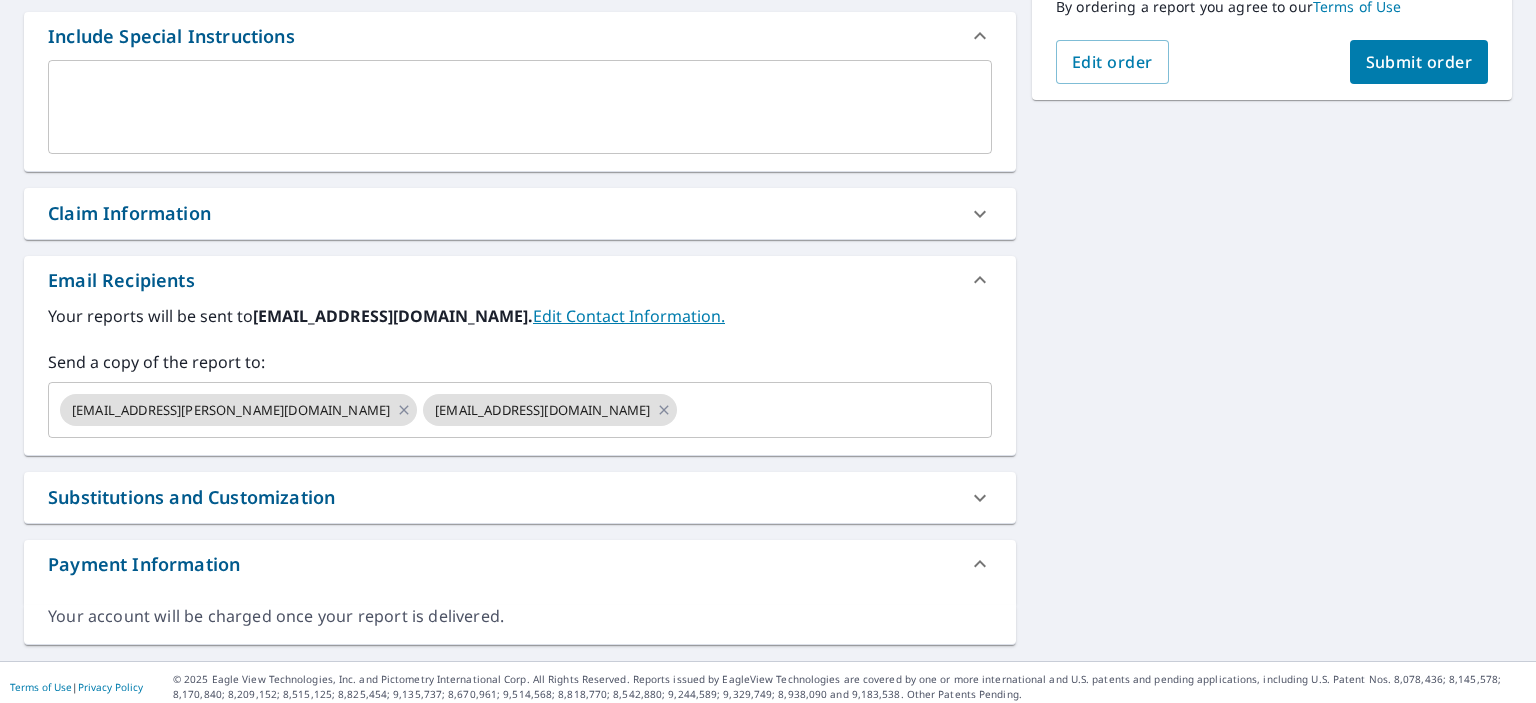 scroll, scrollTop: 447, scrollLeft: 0, axis: vertical 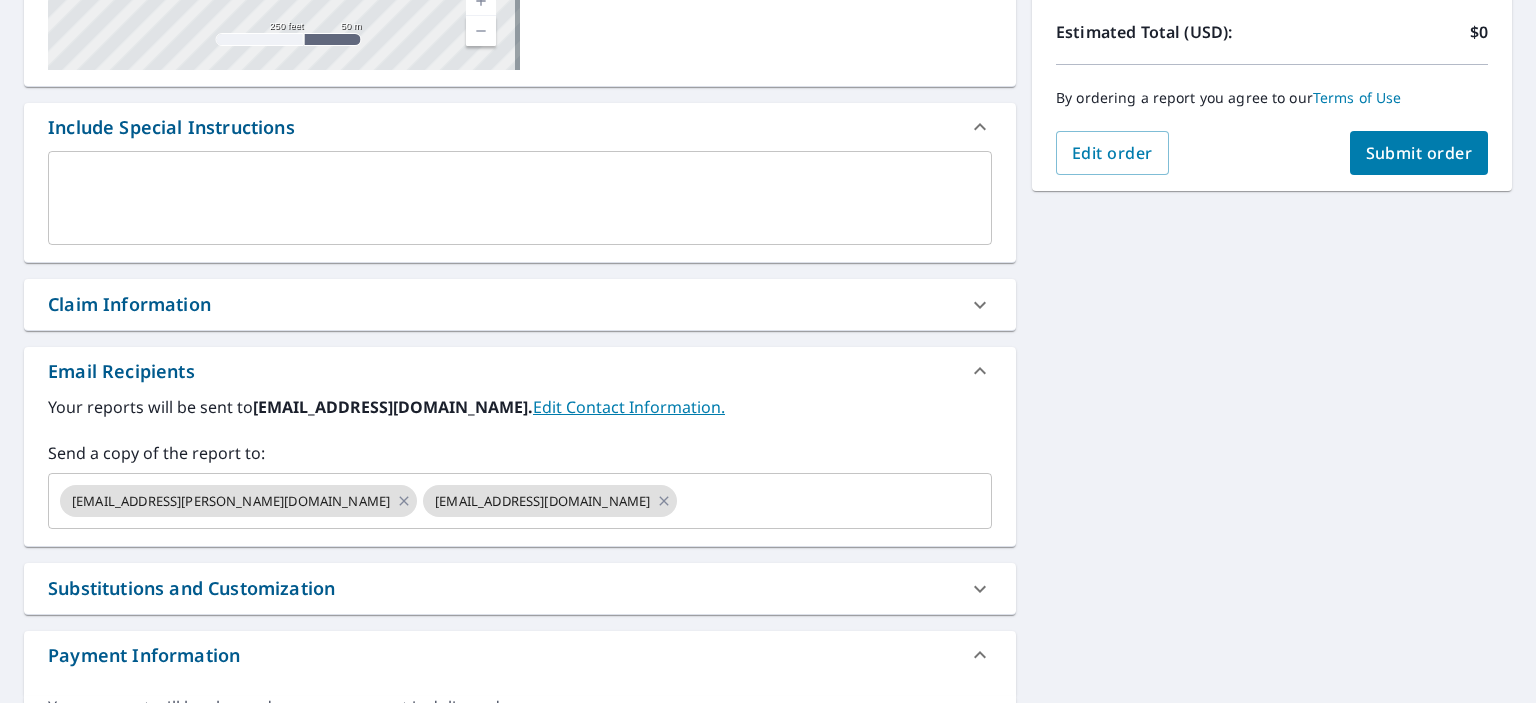 click at bounding box center [520, 198] 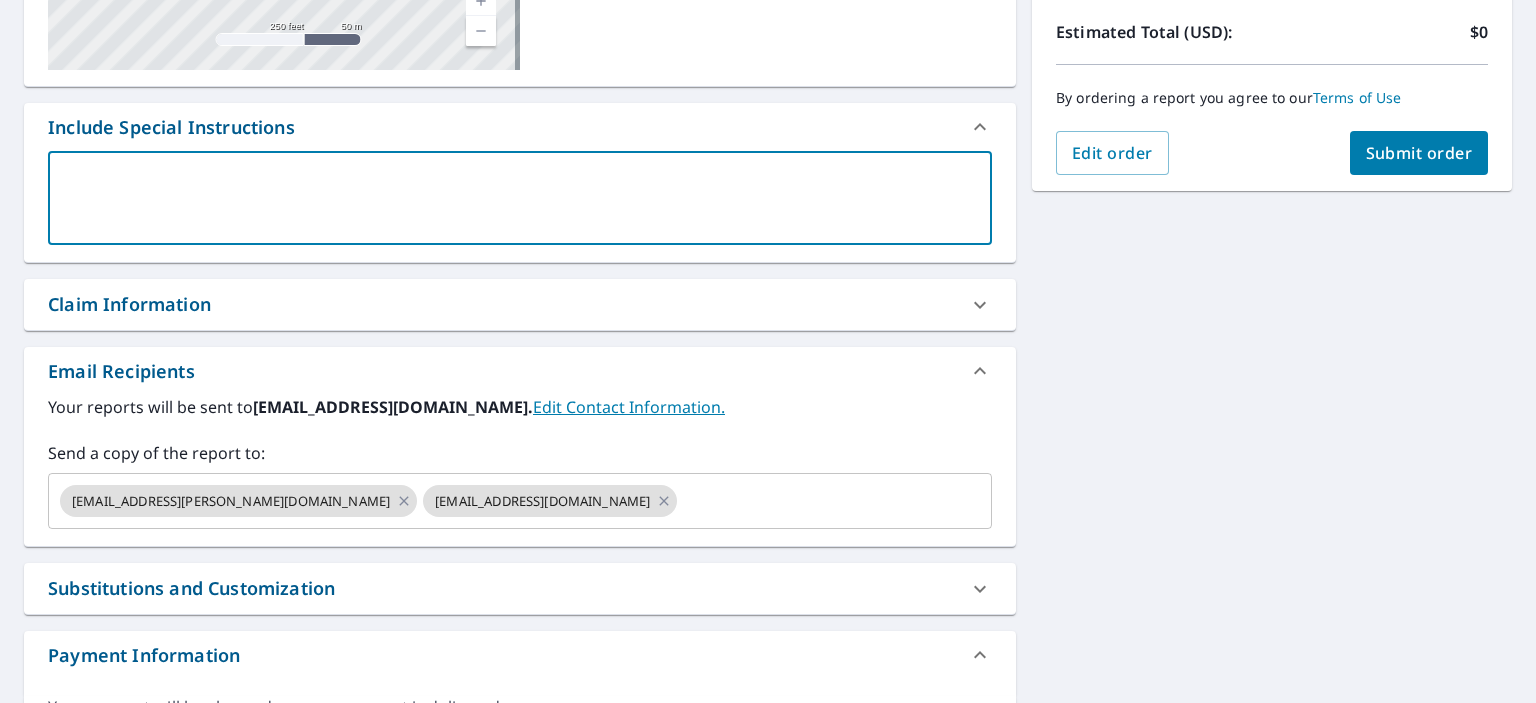 type on "t" 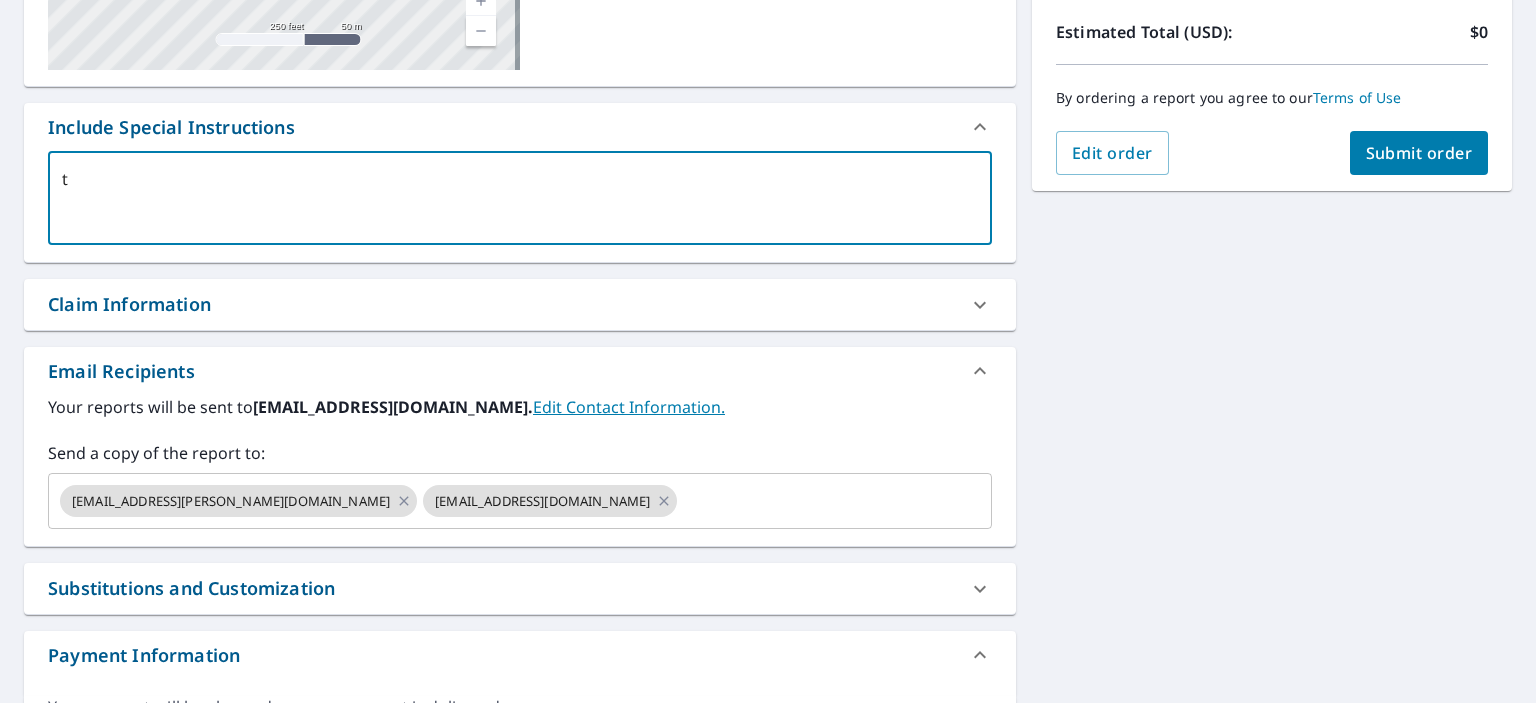 checkbox on "true" 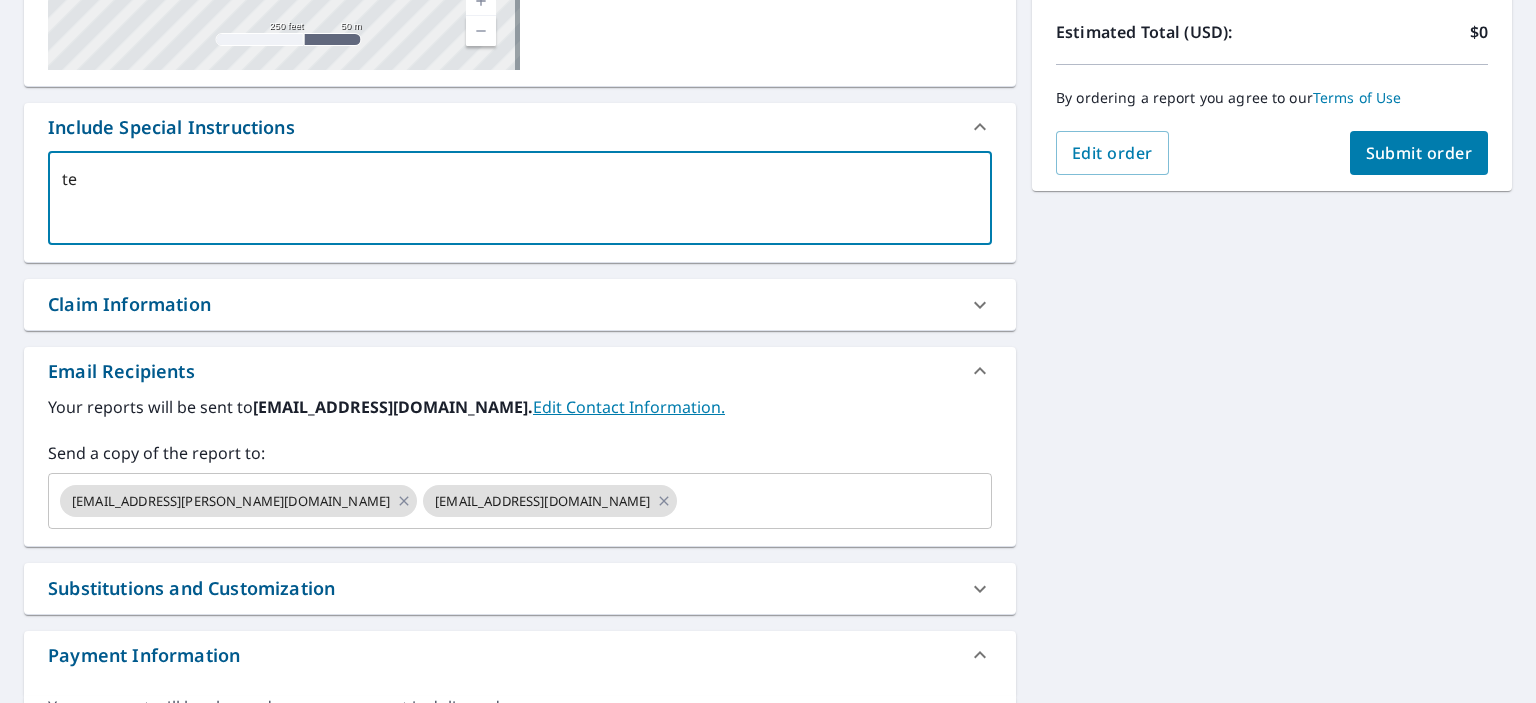 type on "tes" 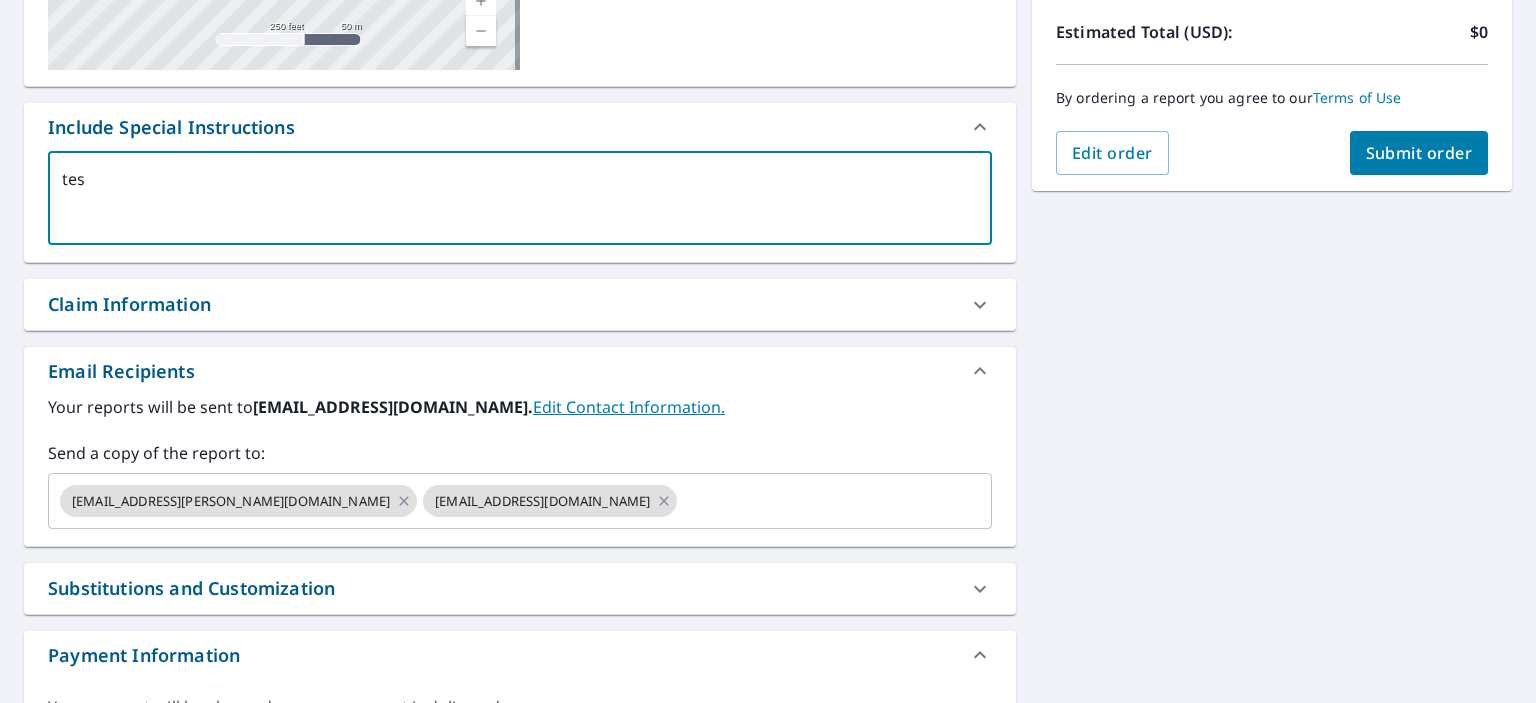 type on "test" 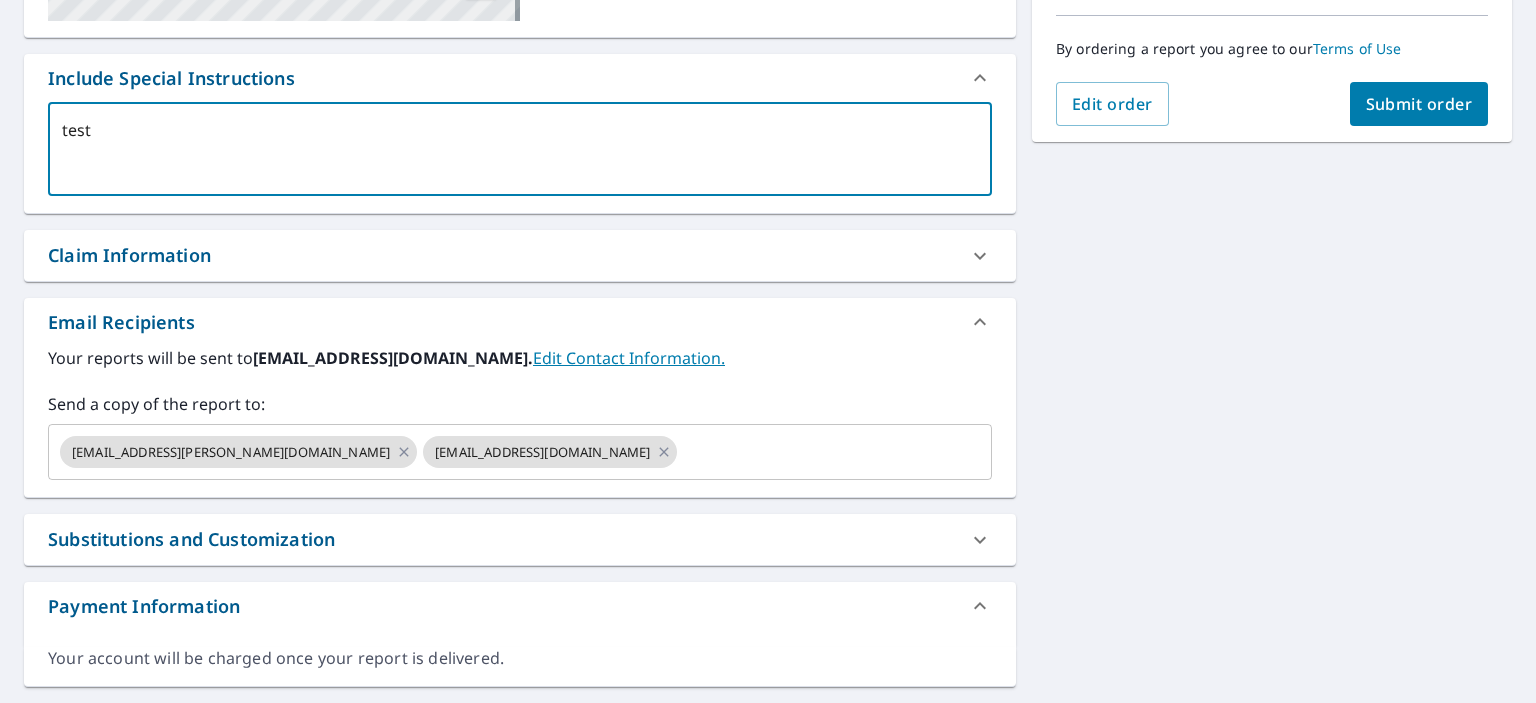 scroll, scrollTop: 324, scrollLeft: 0, axis: vertical 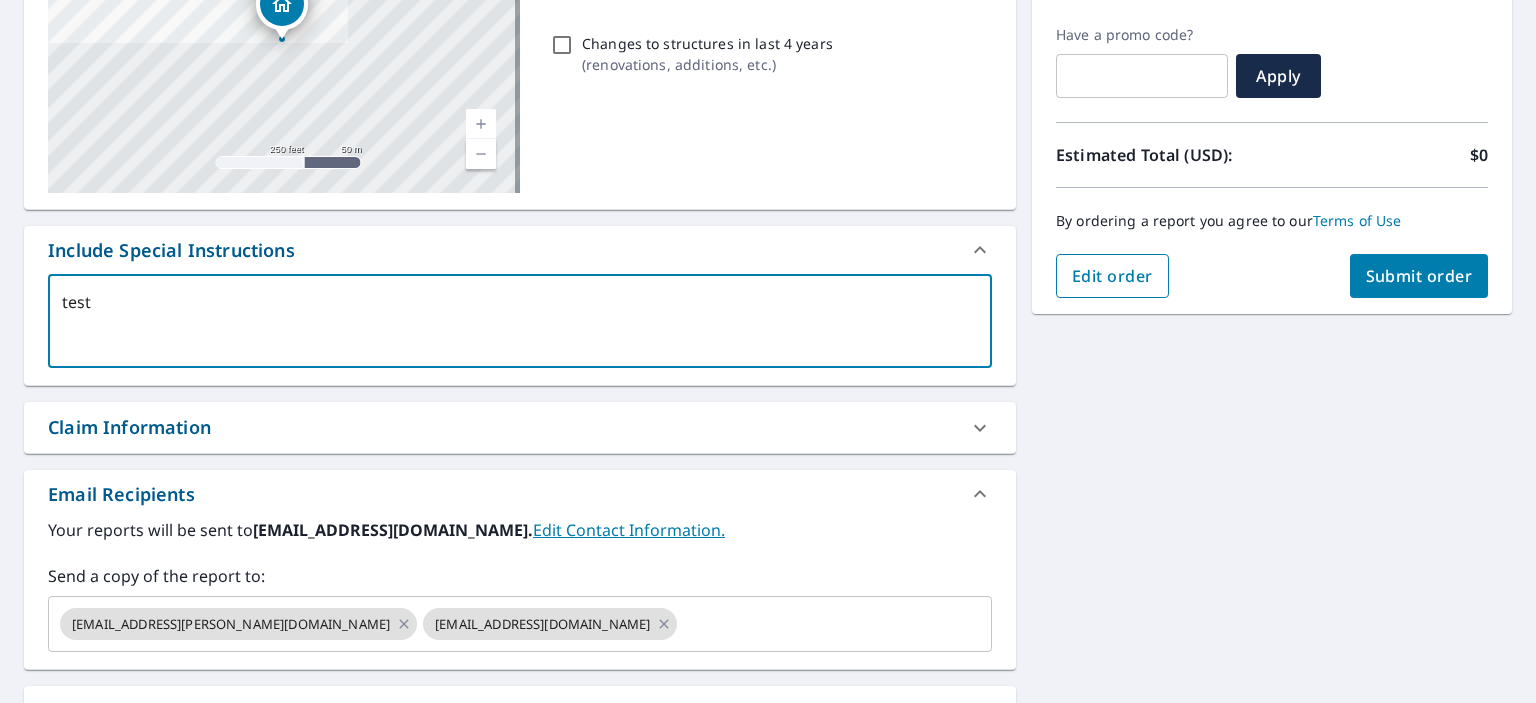 type on "test" 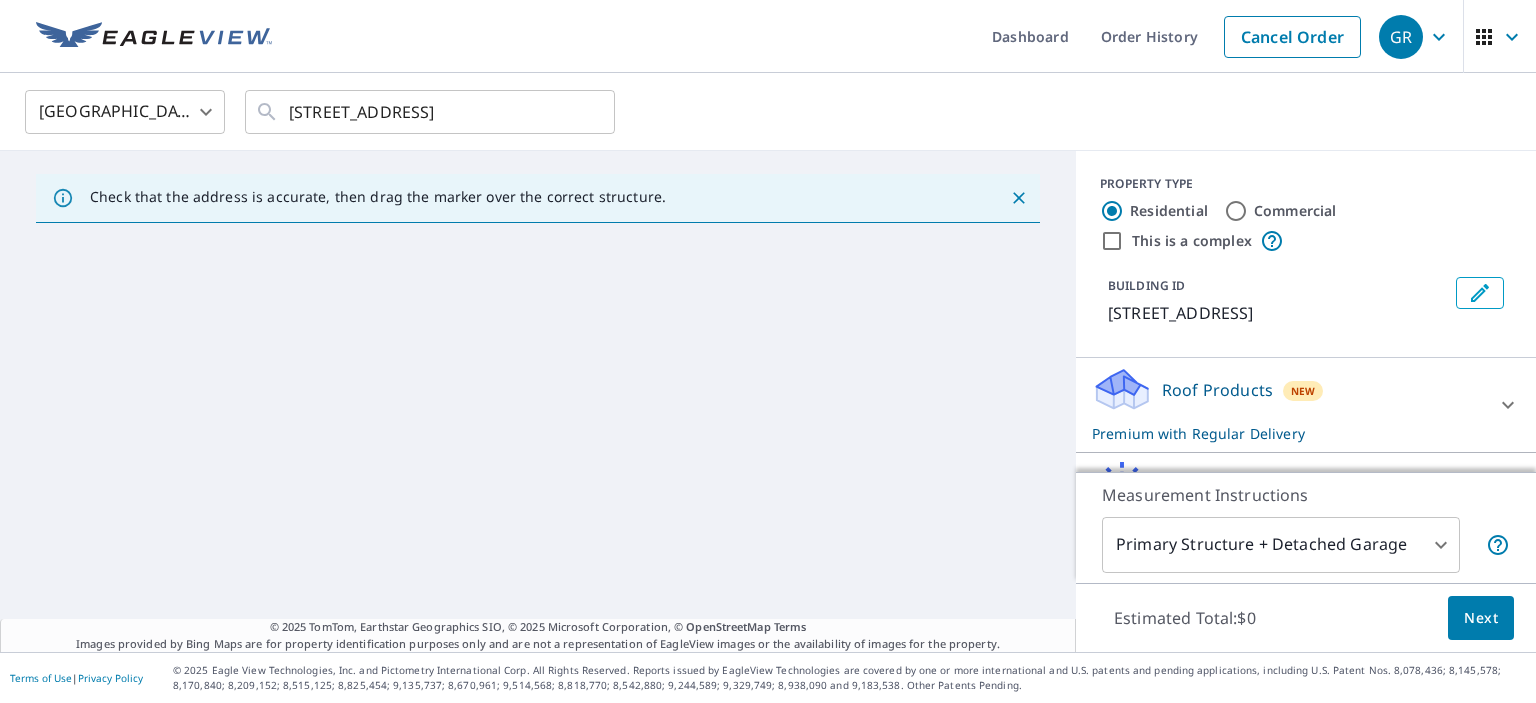 scroll, scrollTop: 0, scrollLeft: 0, axis: both 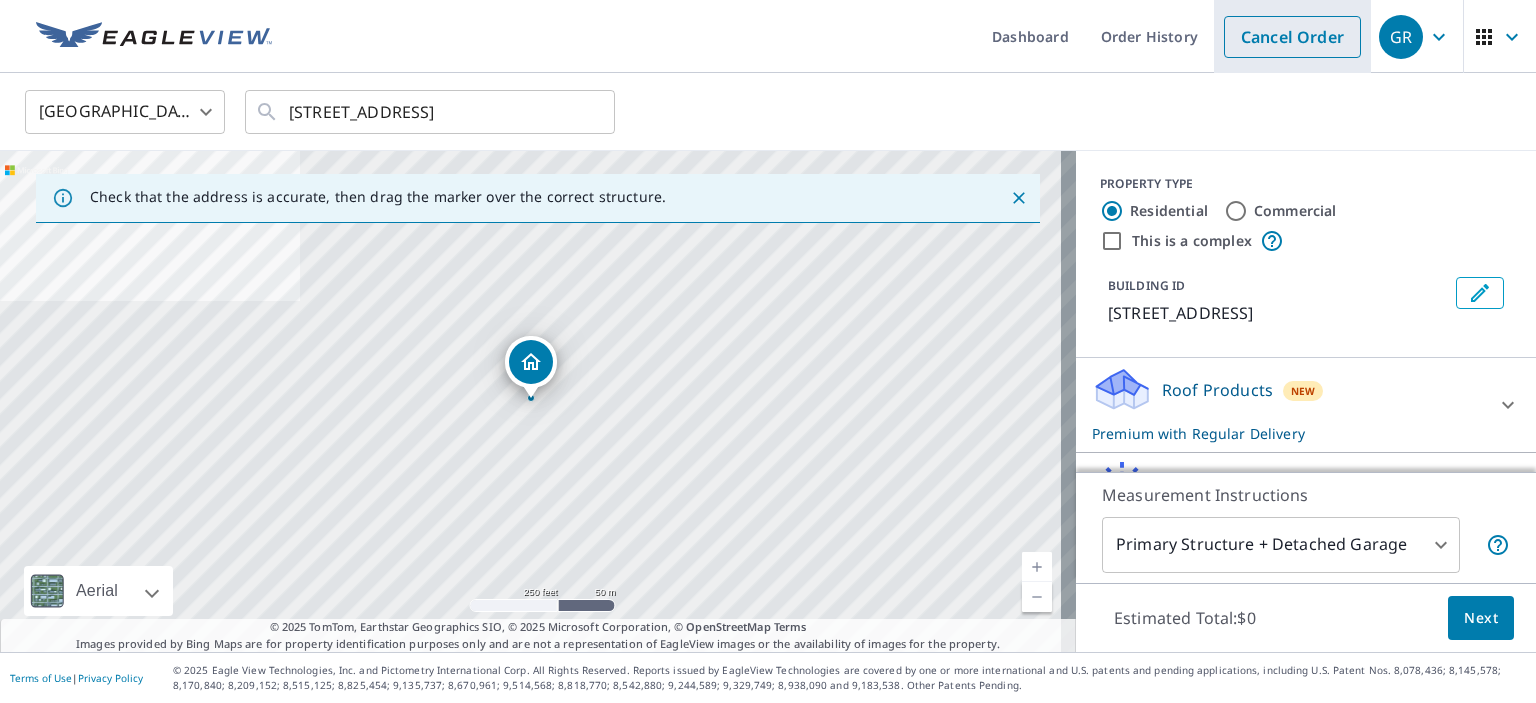 click on "Cancel Order" at bounding box center (1292, 37) 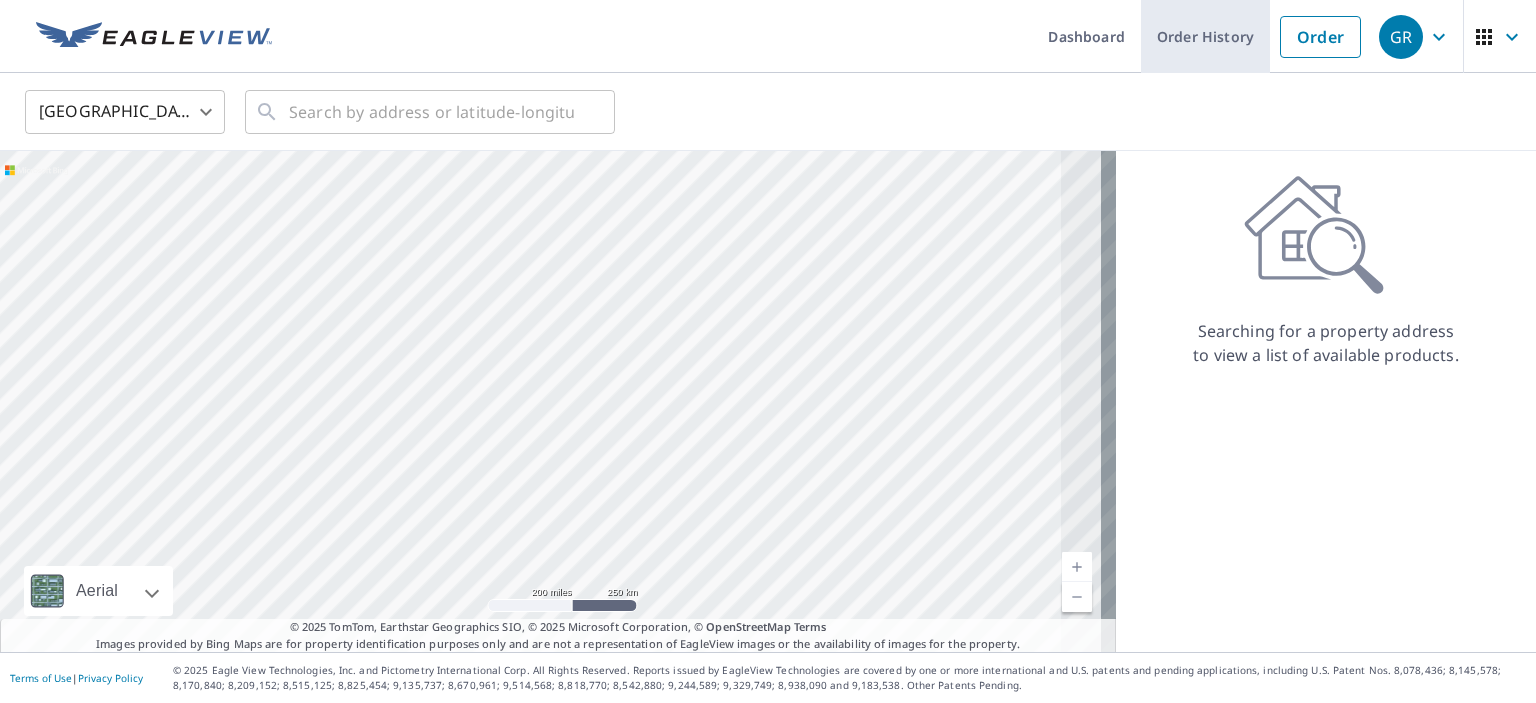 click on "Order History" at bounding box center (1205, 36) 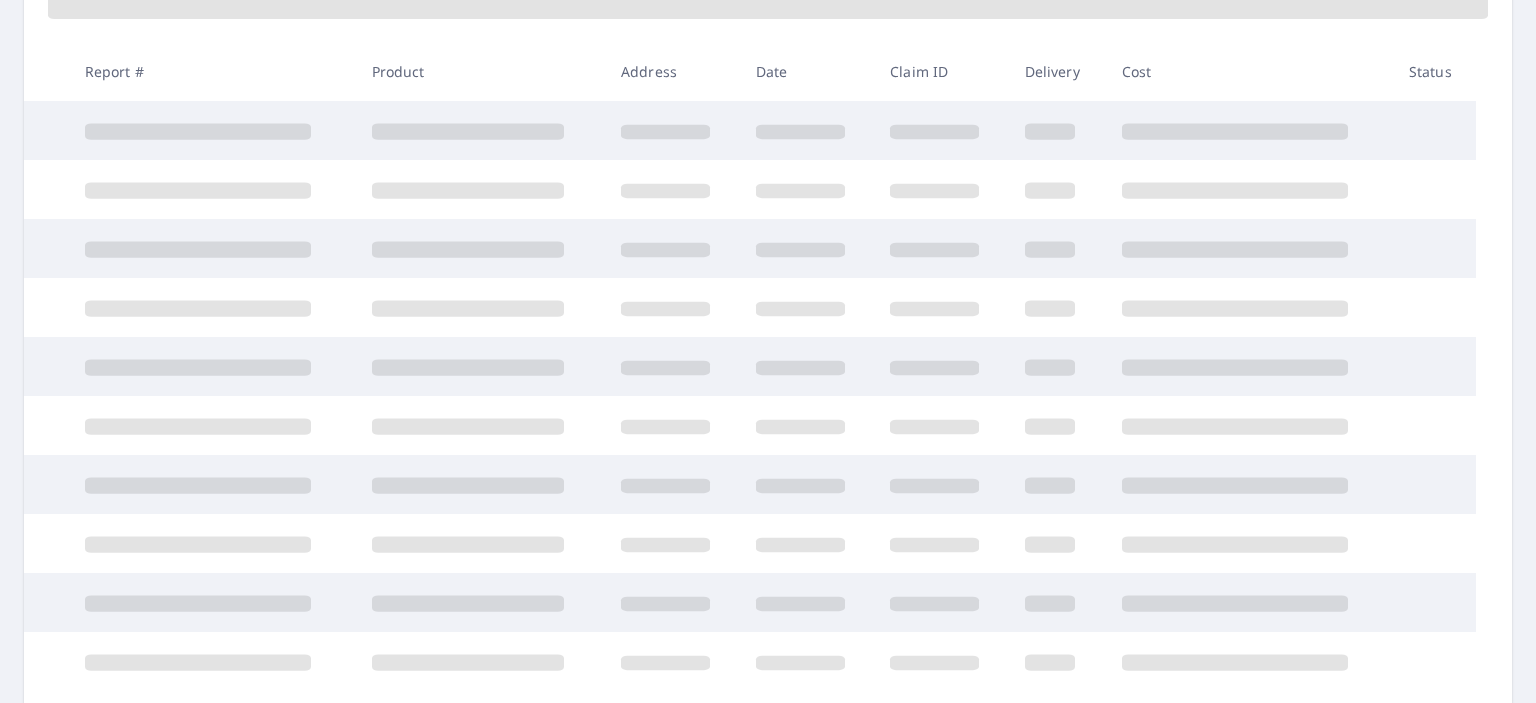 scroll, scrollTop: 322, scrollLeft: 0, axis: vertical 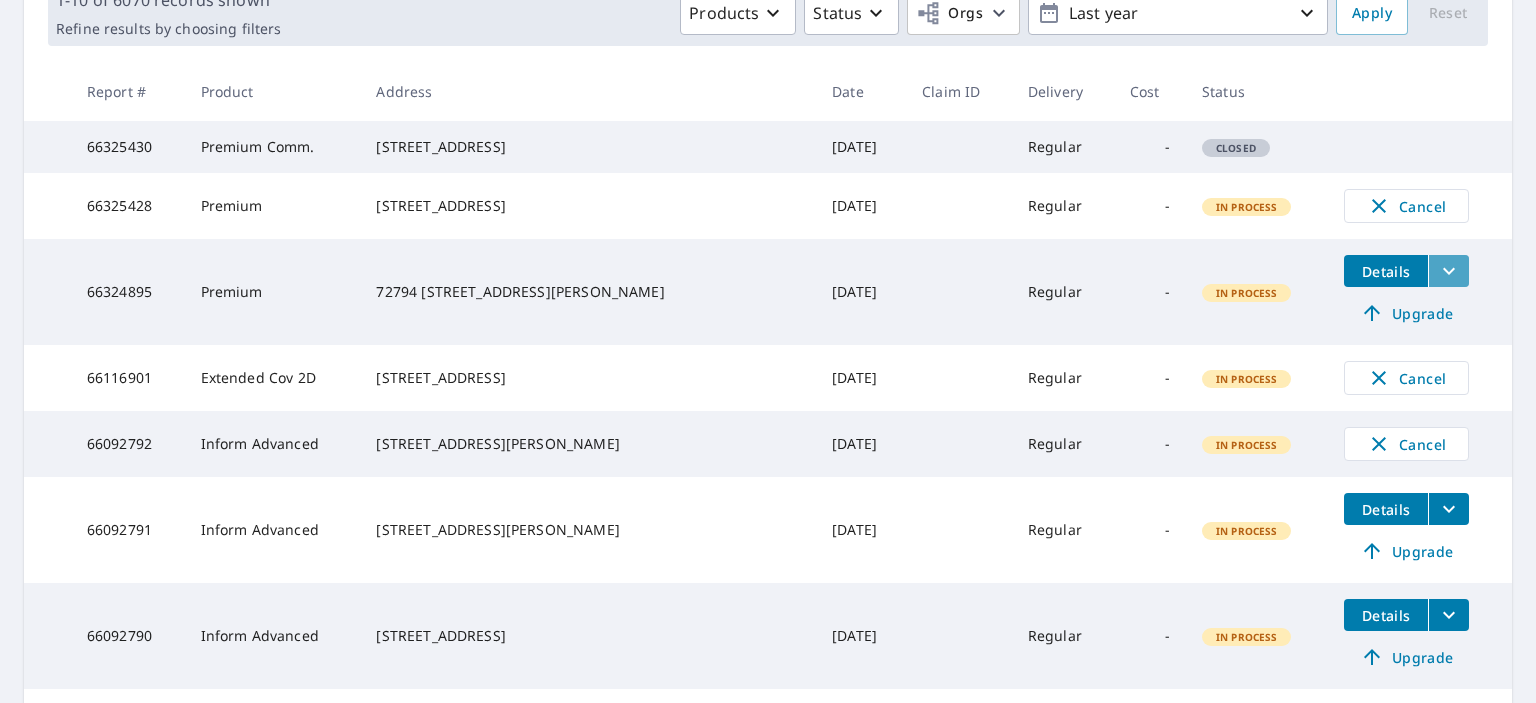 click 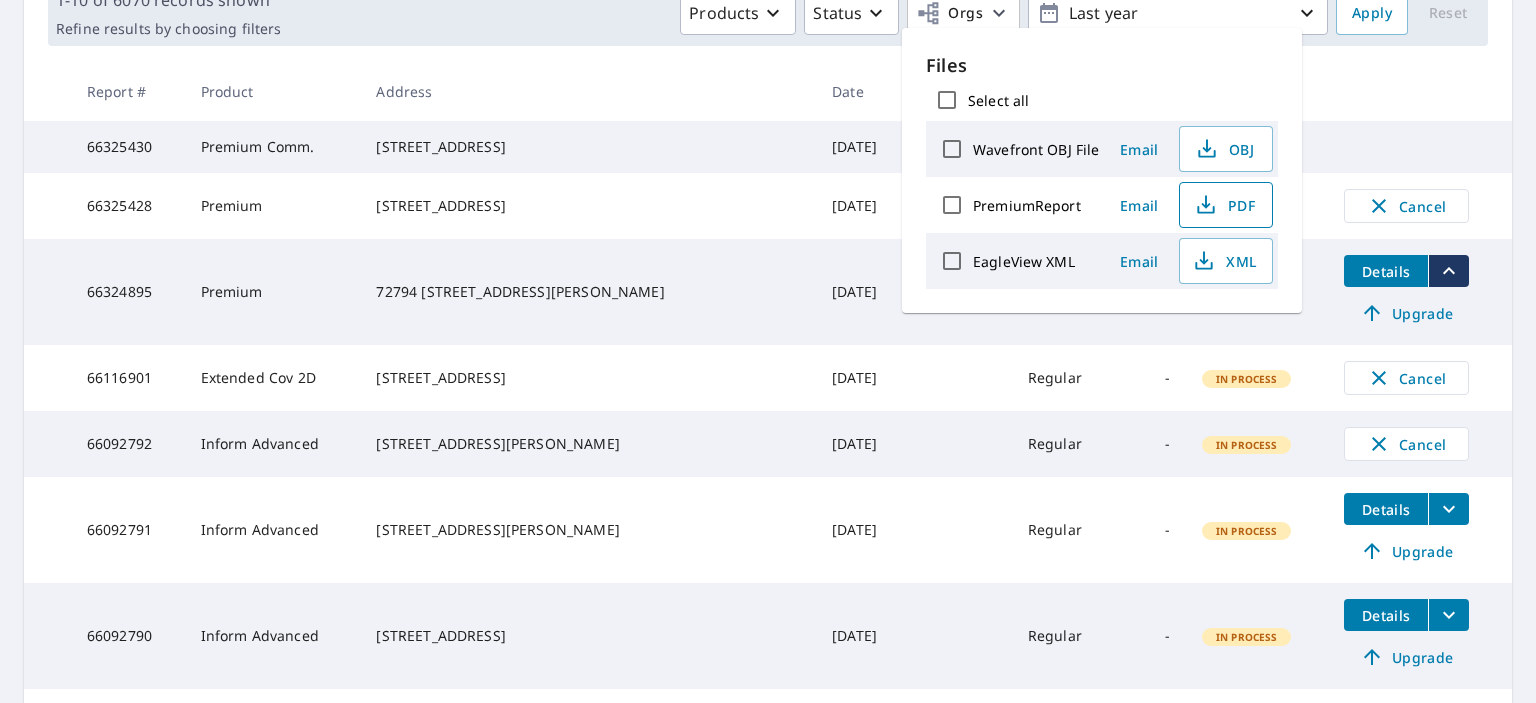 click on "PDF" at bounding box center [1224, 205] 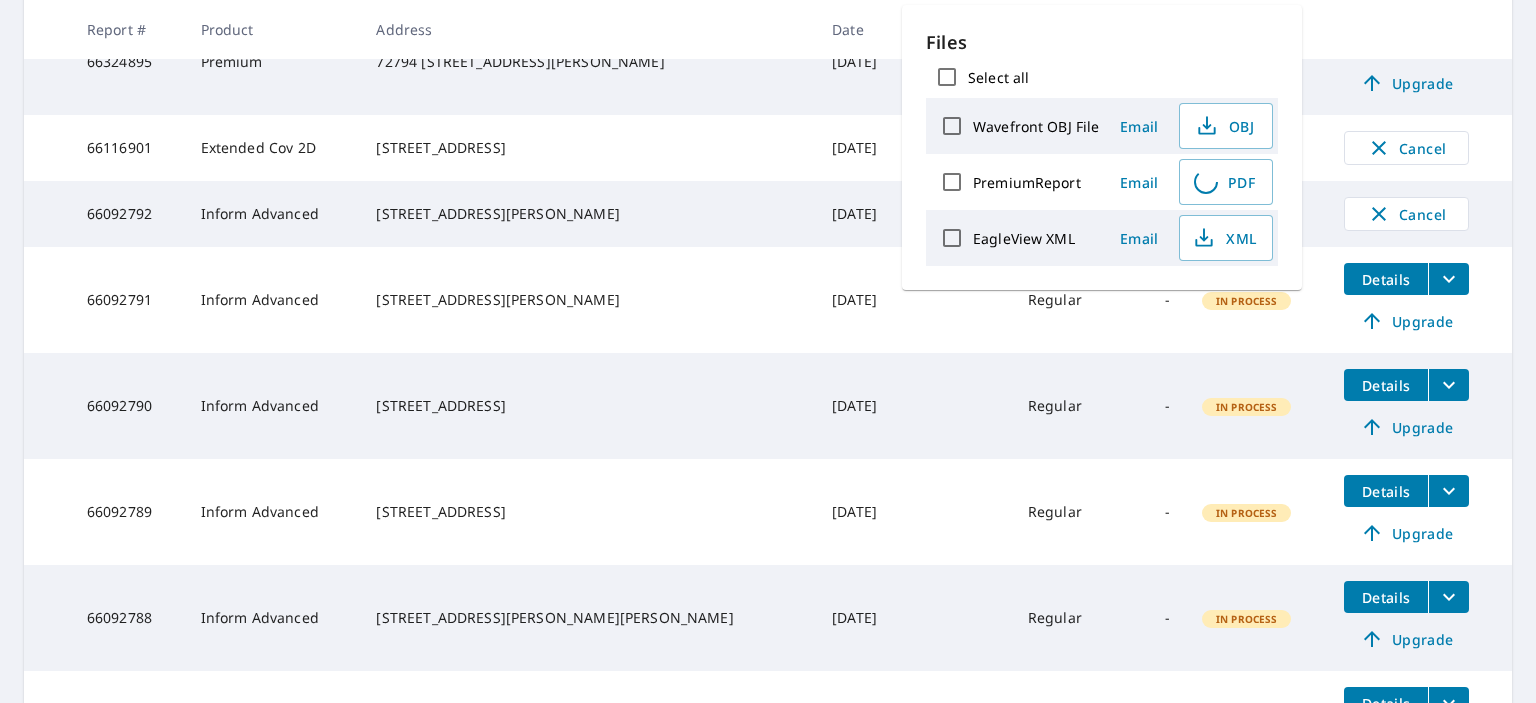 scroll, scrollTop: 628, scrollLeft: 0, axis: vertical 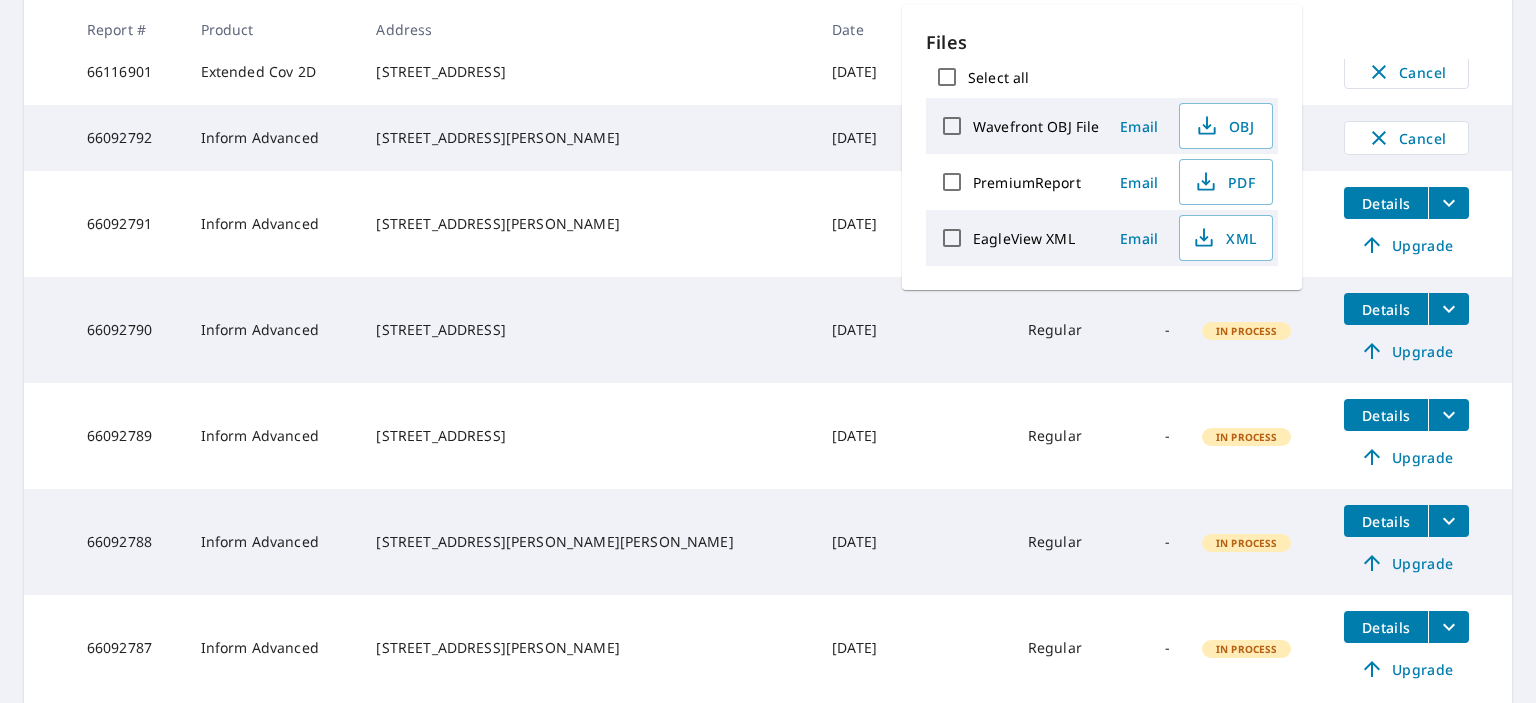 click on "66092789" at bounding box center (128, 436) 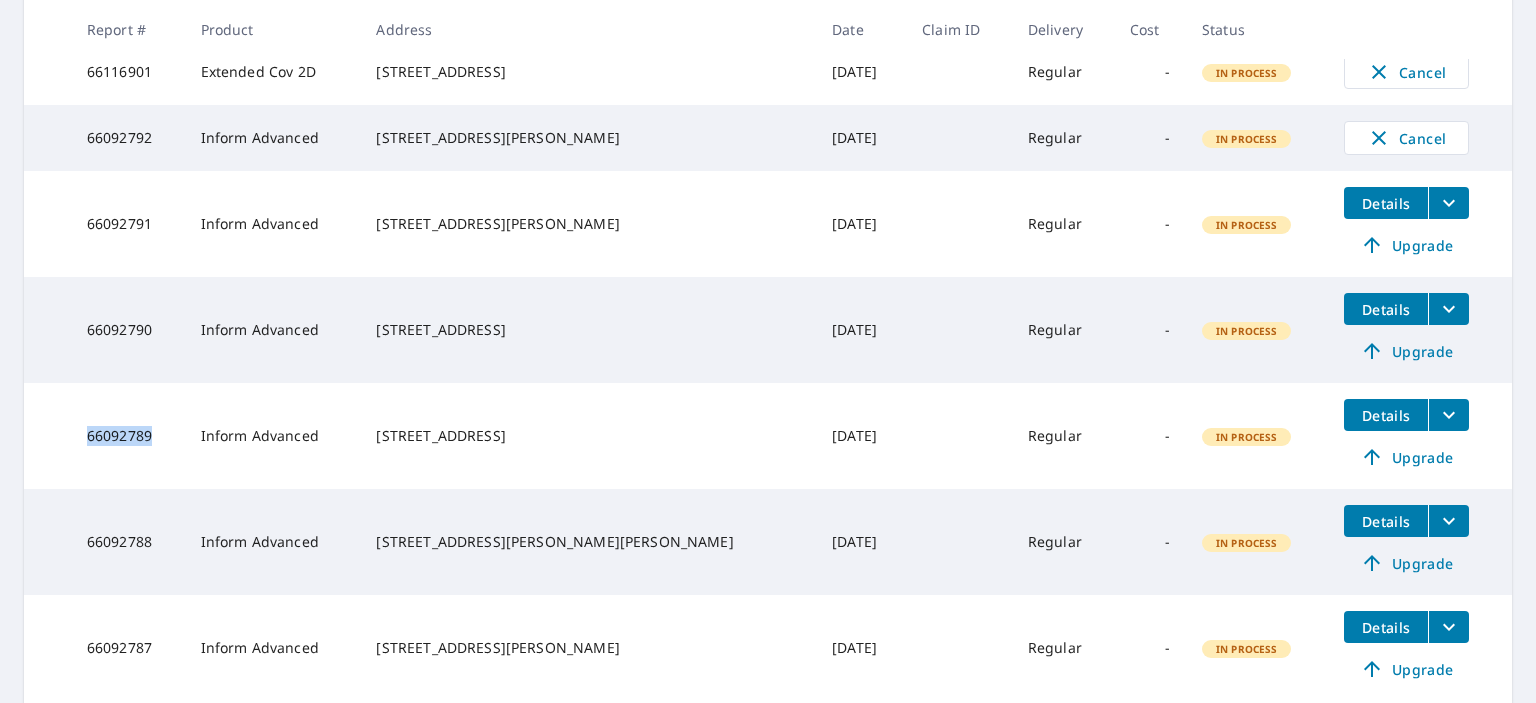 copy on "66092789" 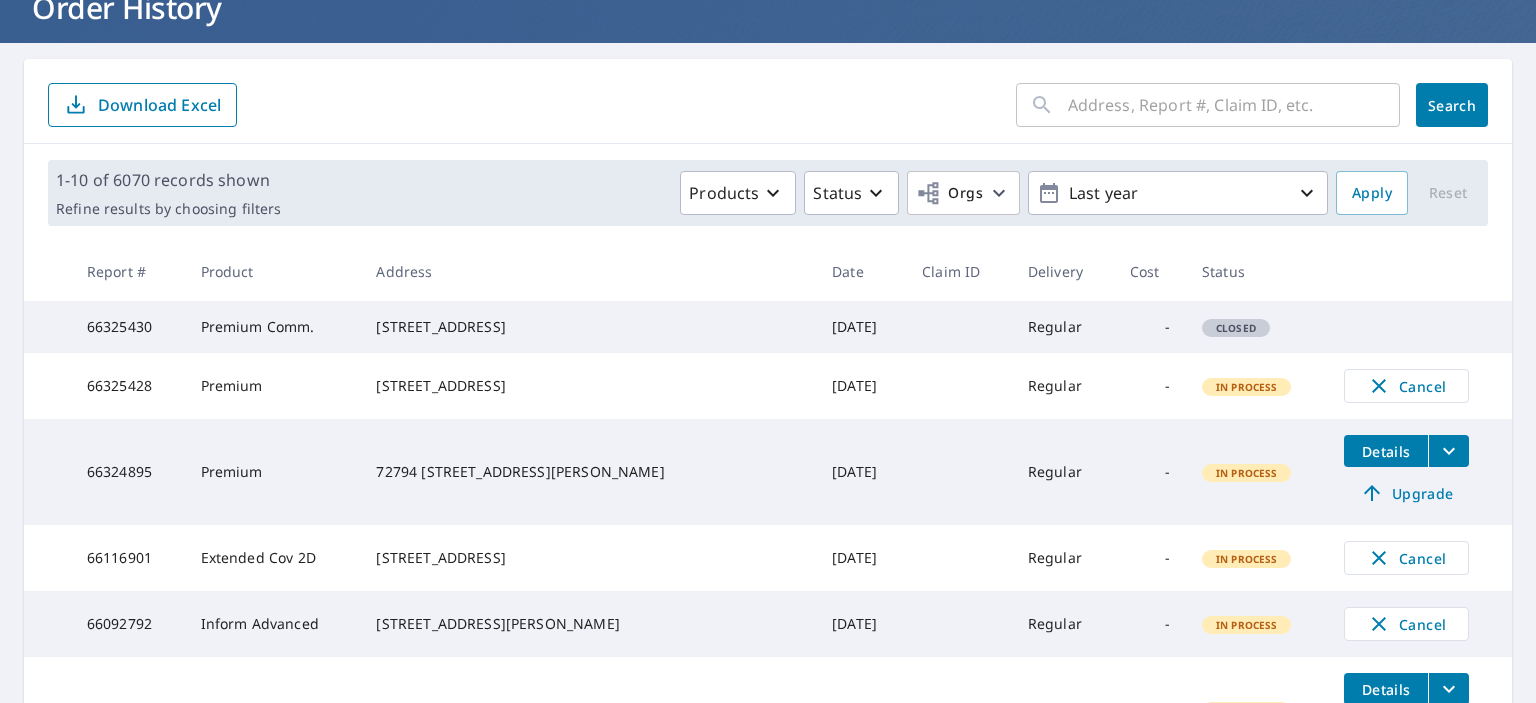 scroll, scrollTop: 0, scrollLeft: 0, axis: both 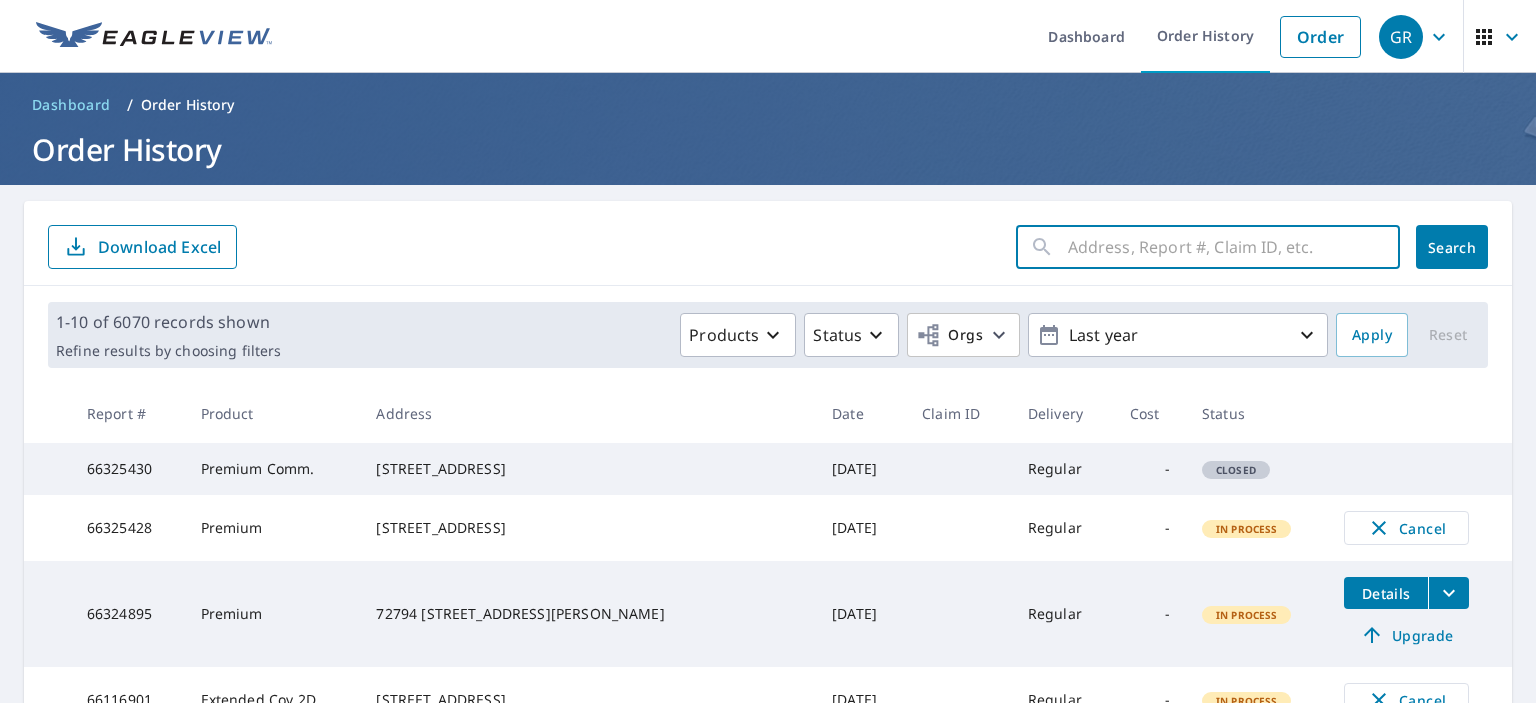 click at bounding box center (1234, 247) 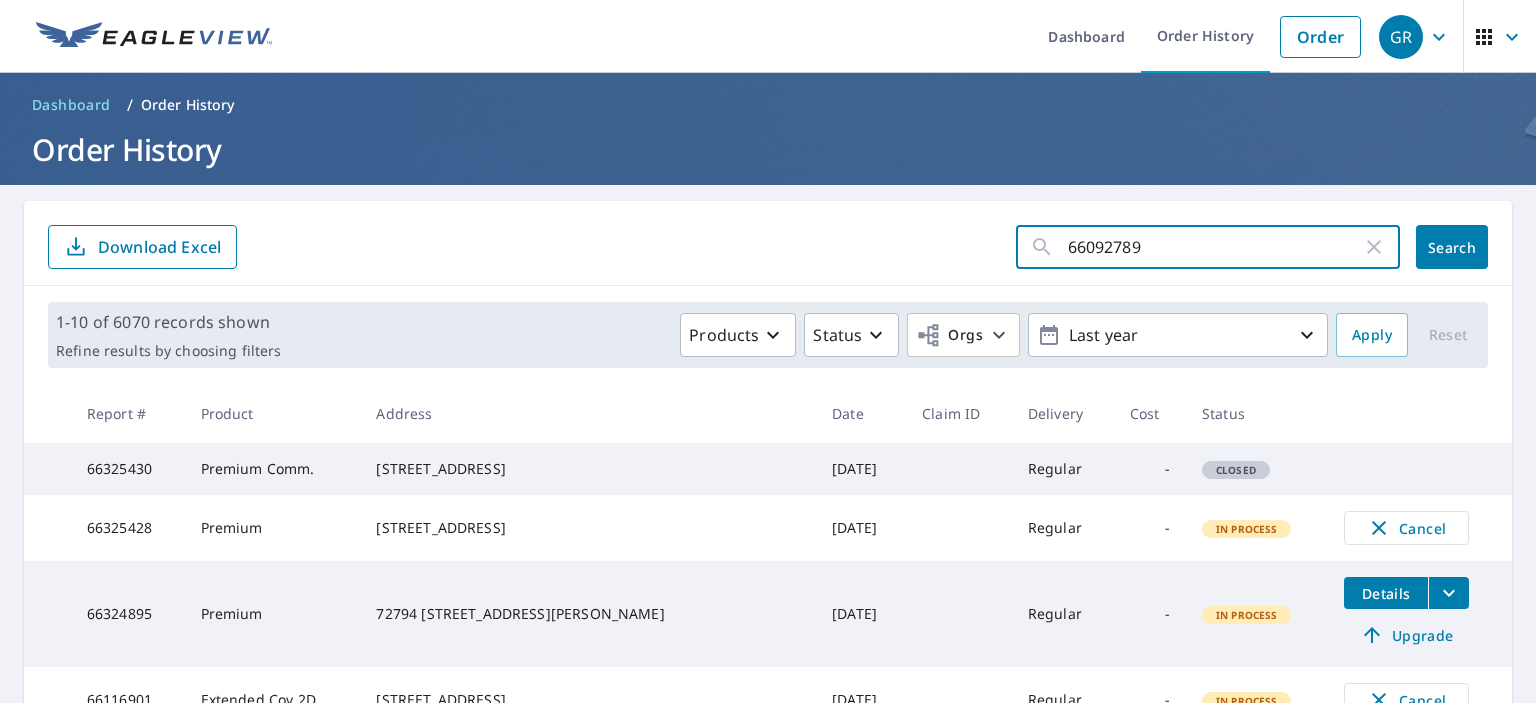 type on "66092789" 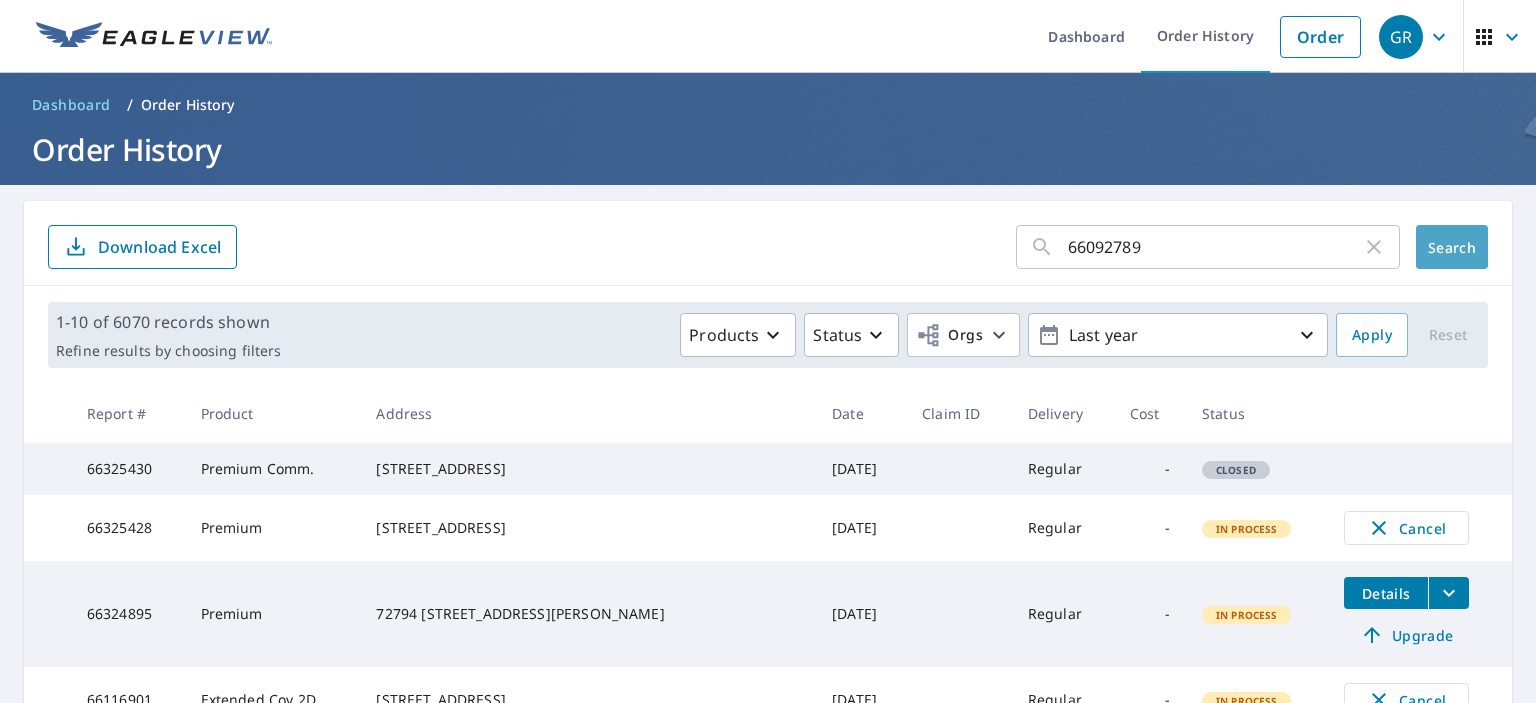 click on "Search" at bounding box center (1452, 247) 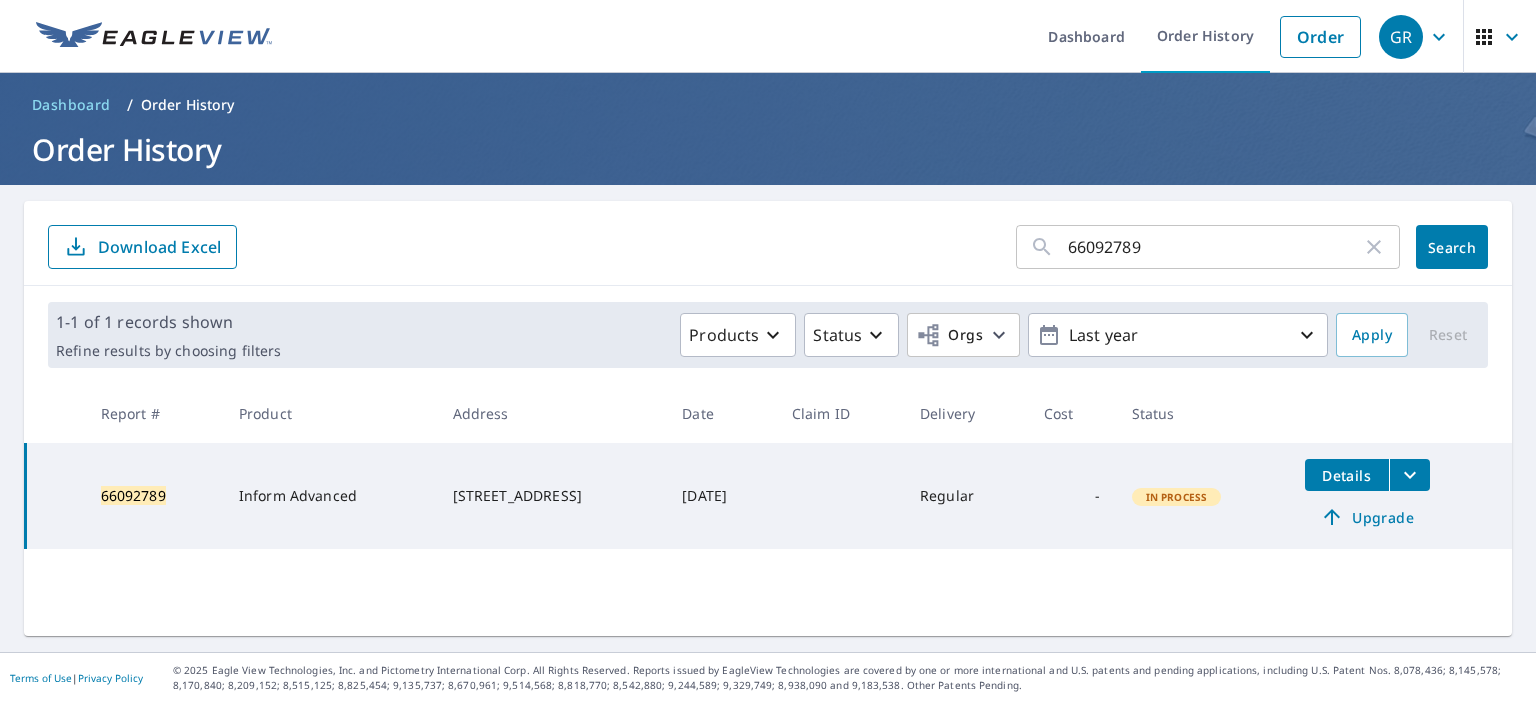 click on "Upgrade" at bounding box center [1367, 517] 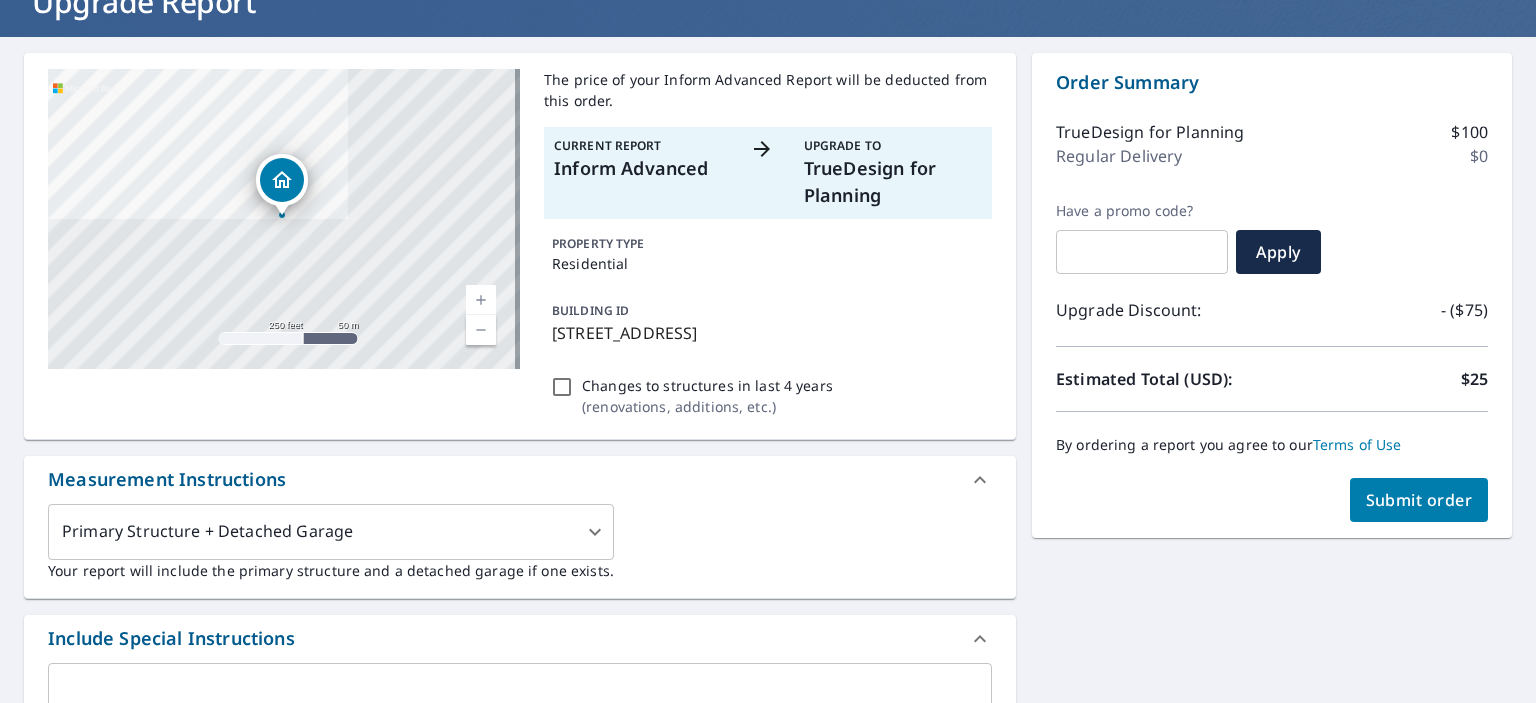 scroll, scrollTop: 0, scrollLeft: 0, axis: both 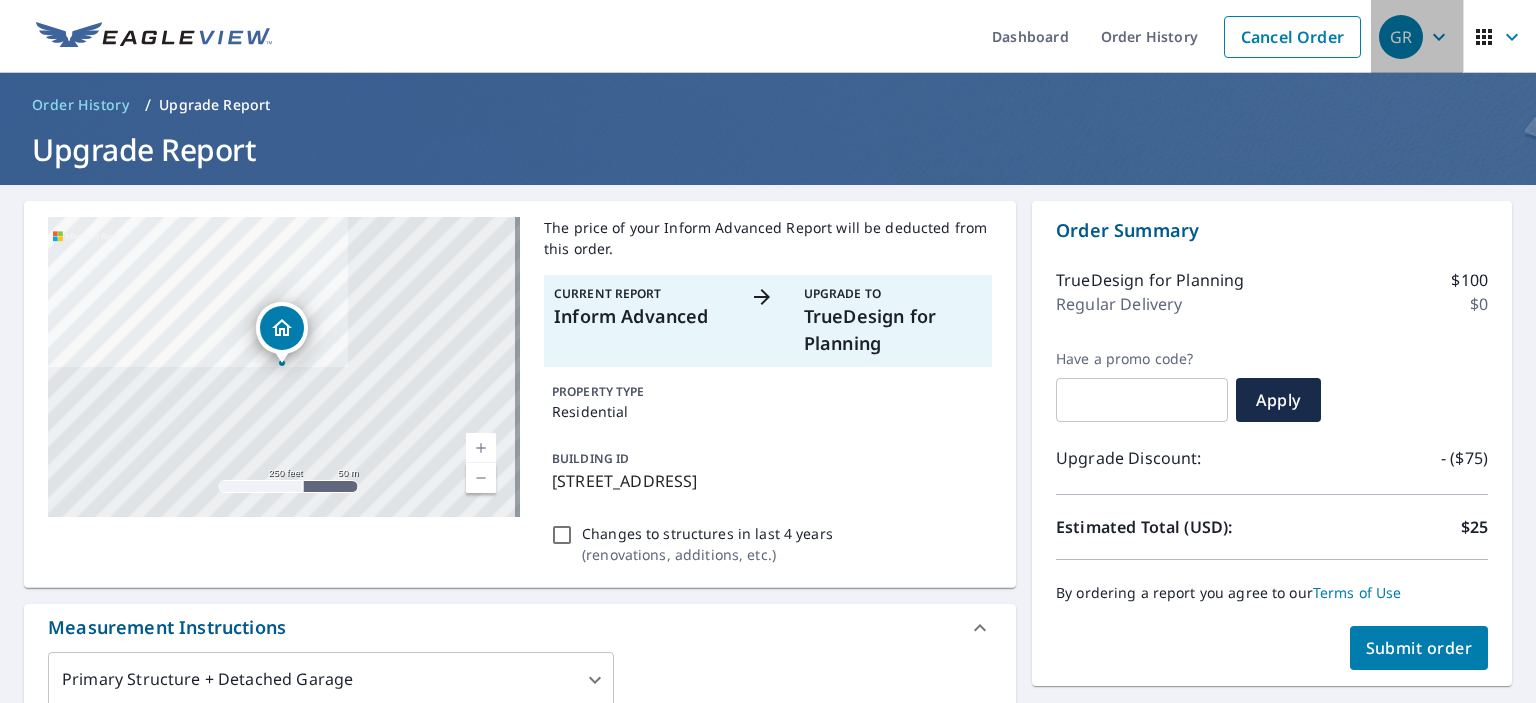 click 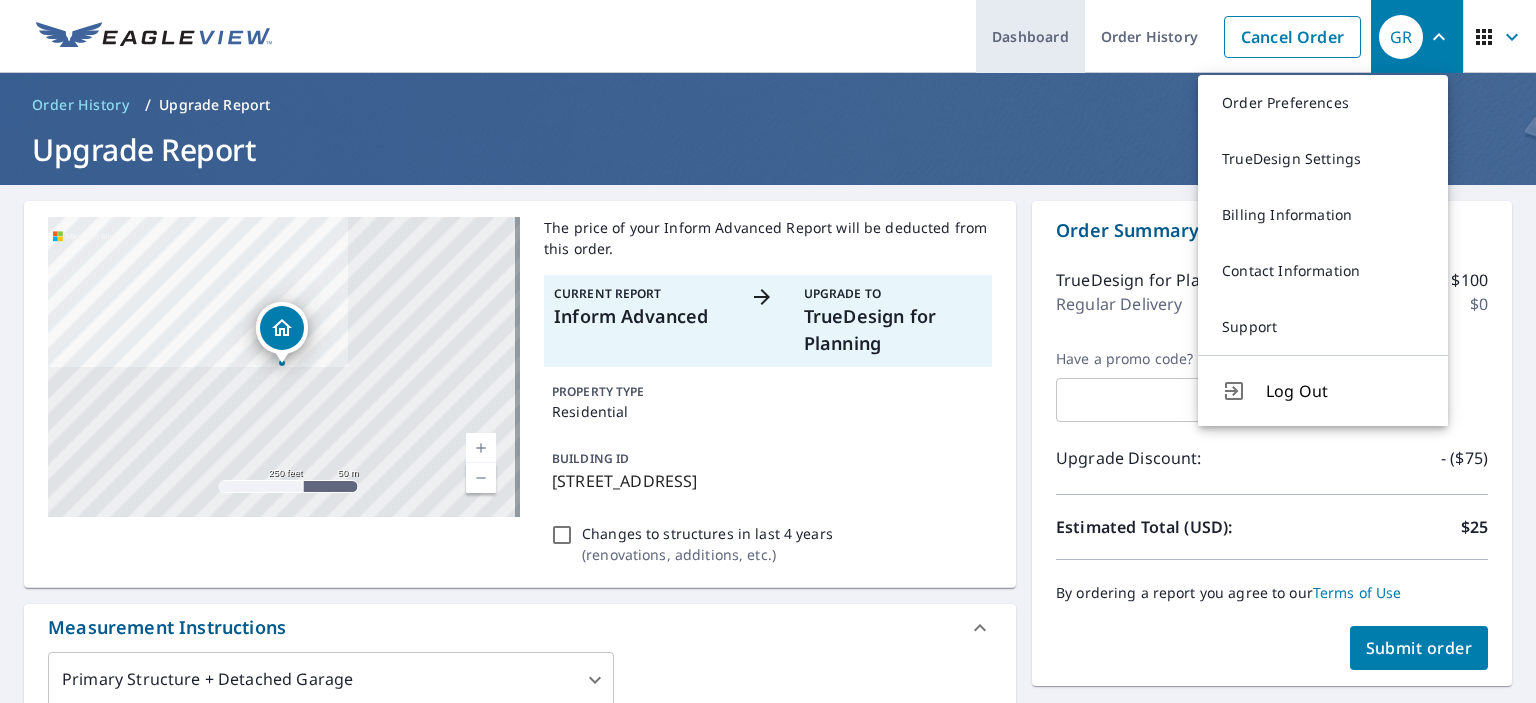 click on "Dashboard" at bounding box center (1030, 36) 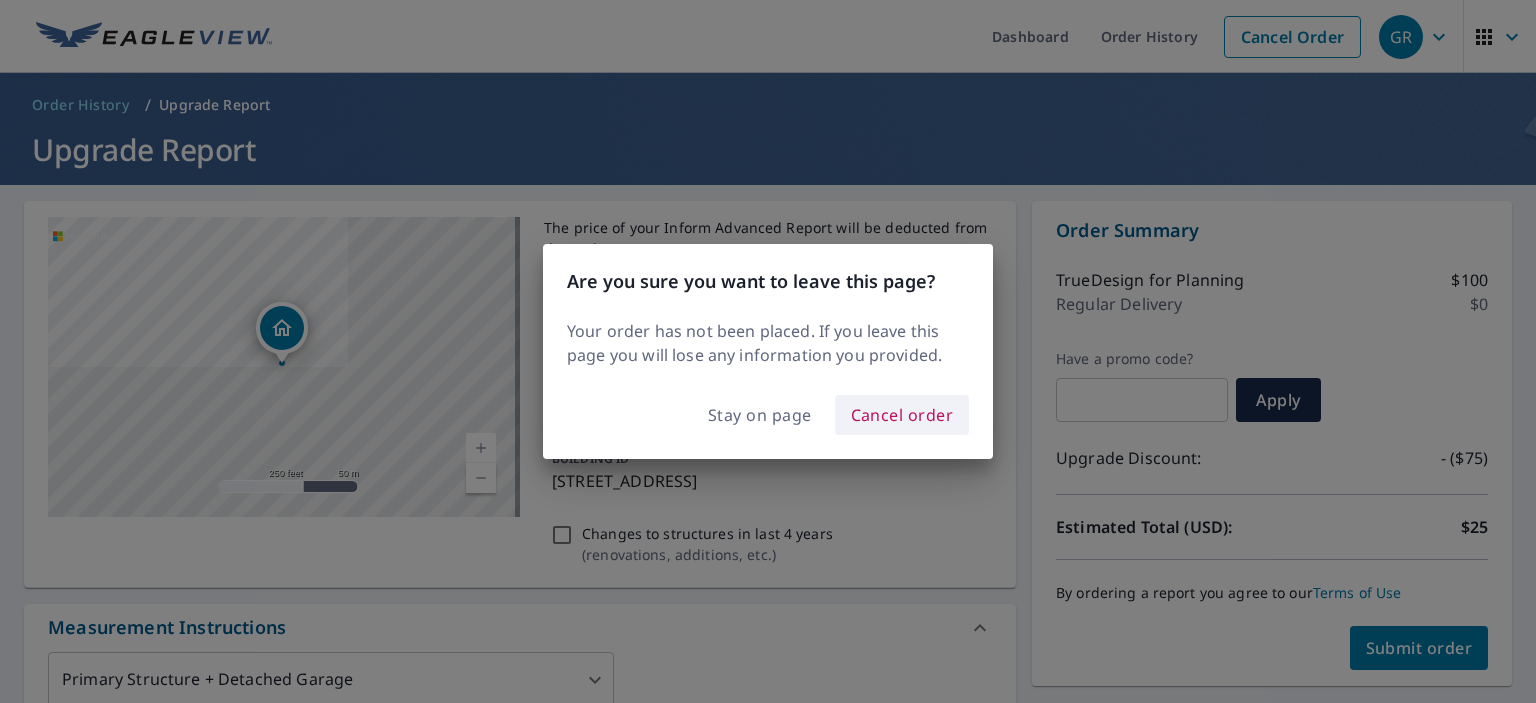 click on "Cancel order" at bounding box center [902, 415] 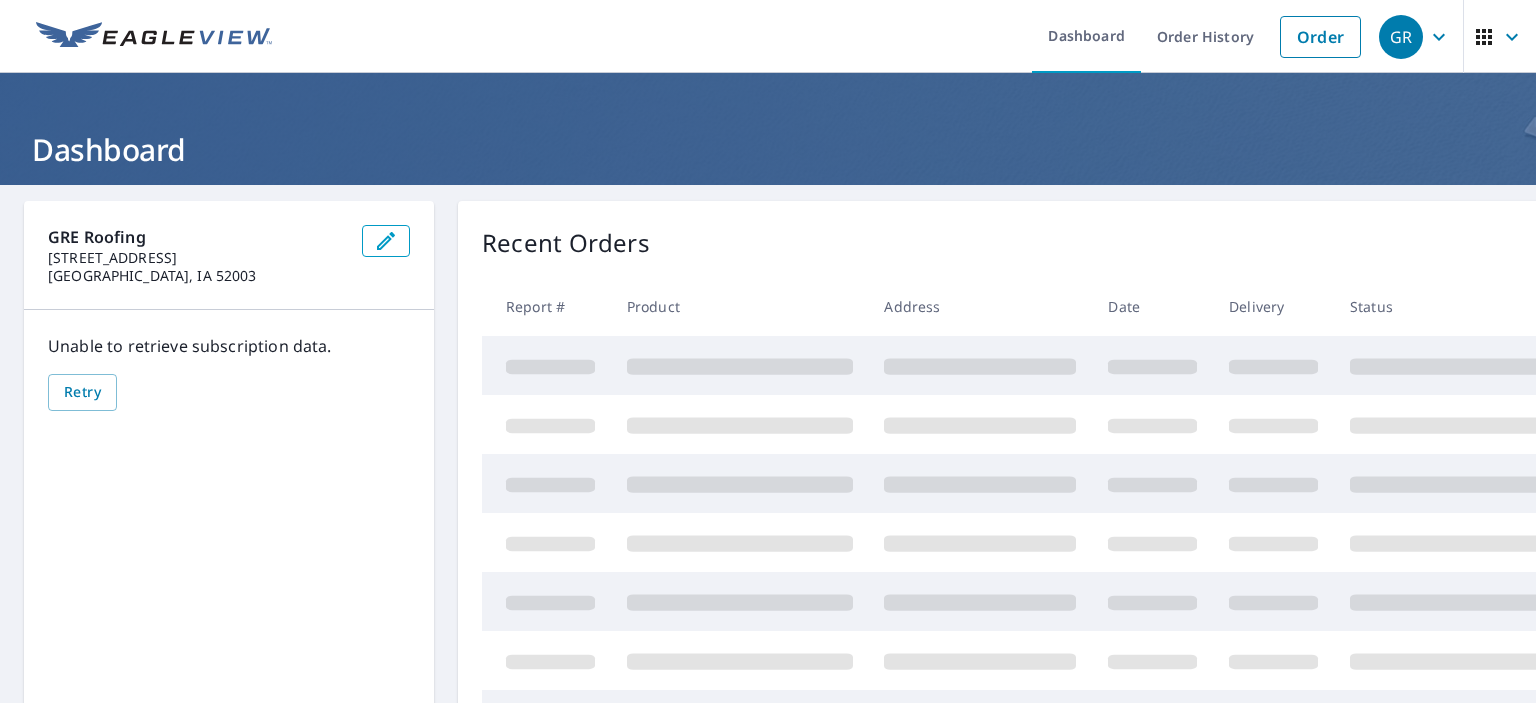 click 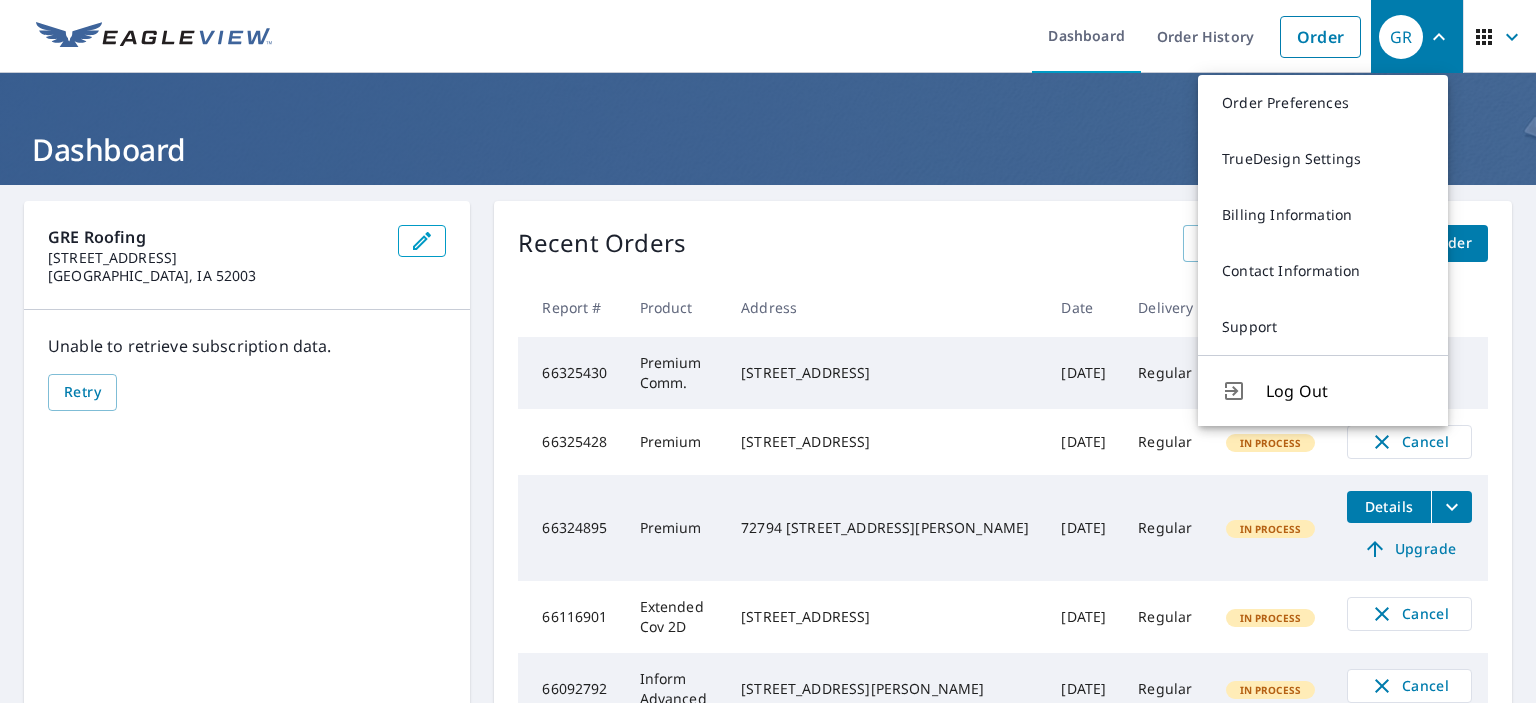 scroll, scrollTop: 279, scrollLeft: 0, axis: vertical 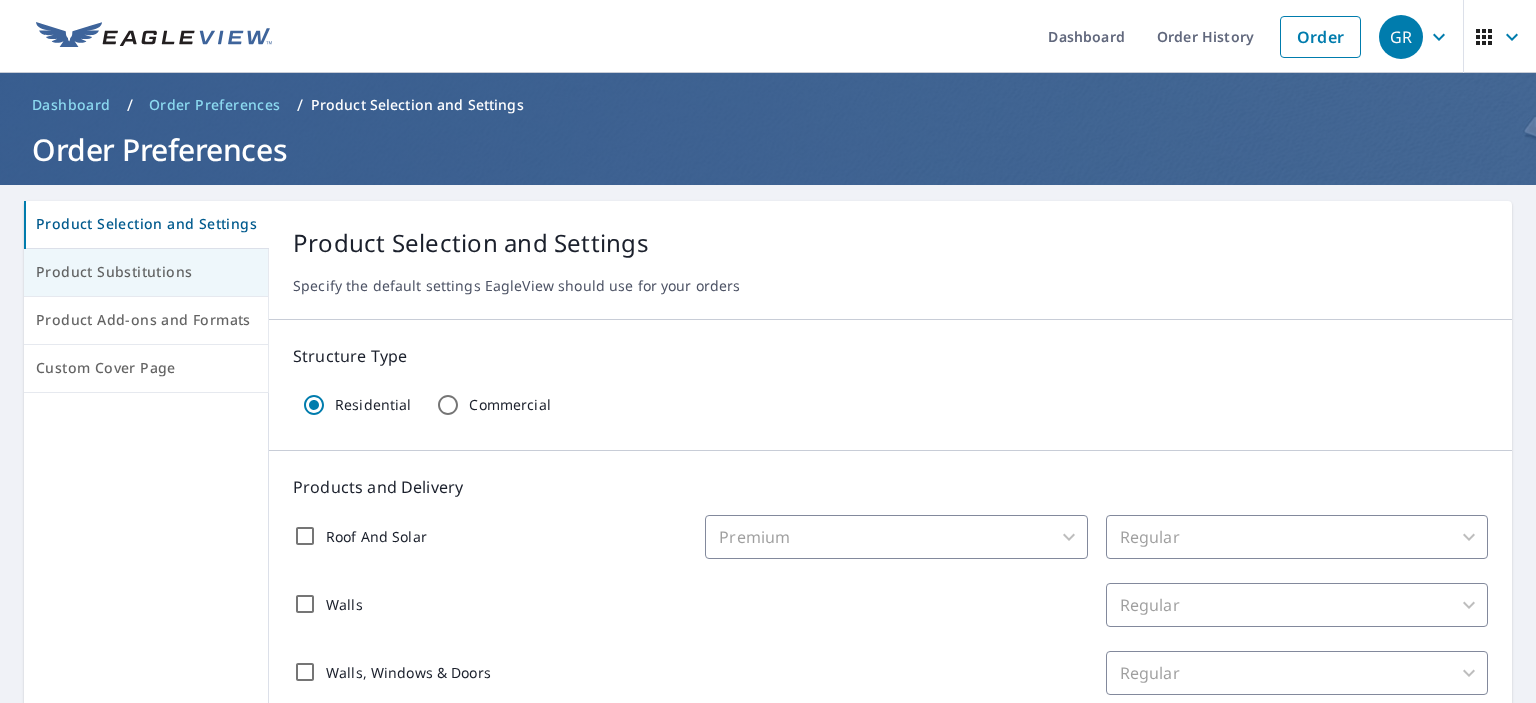 click on "Product Substitutions" at bounding box center (146, 272) 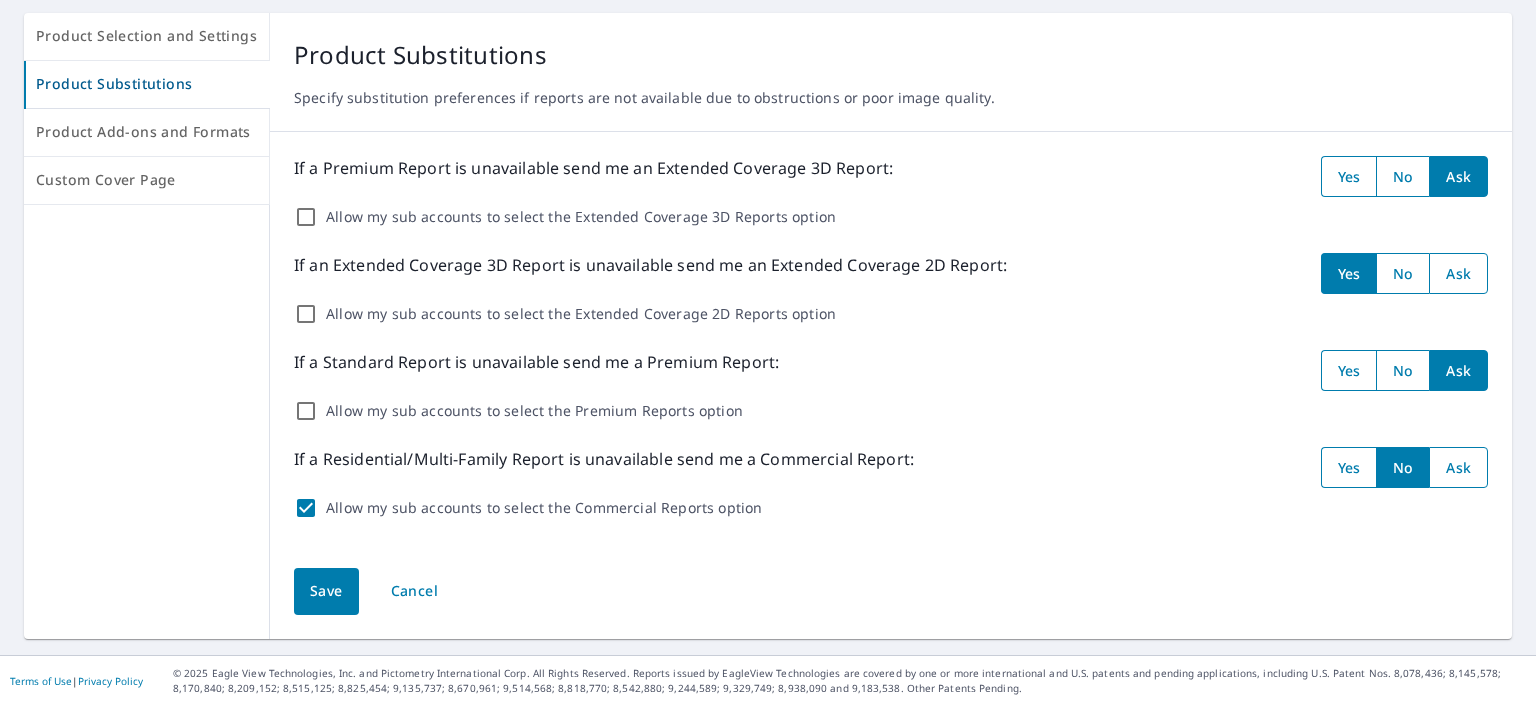 scroll, scrollTop: 0, scrollLeft: 0, axis: both 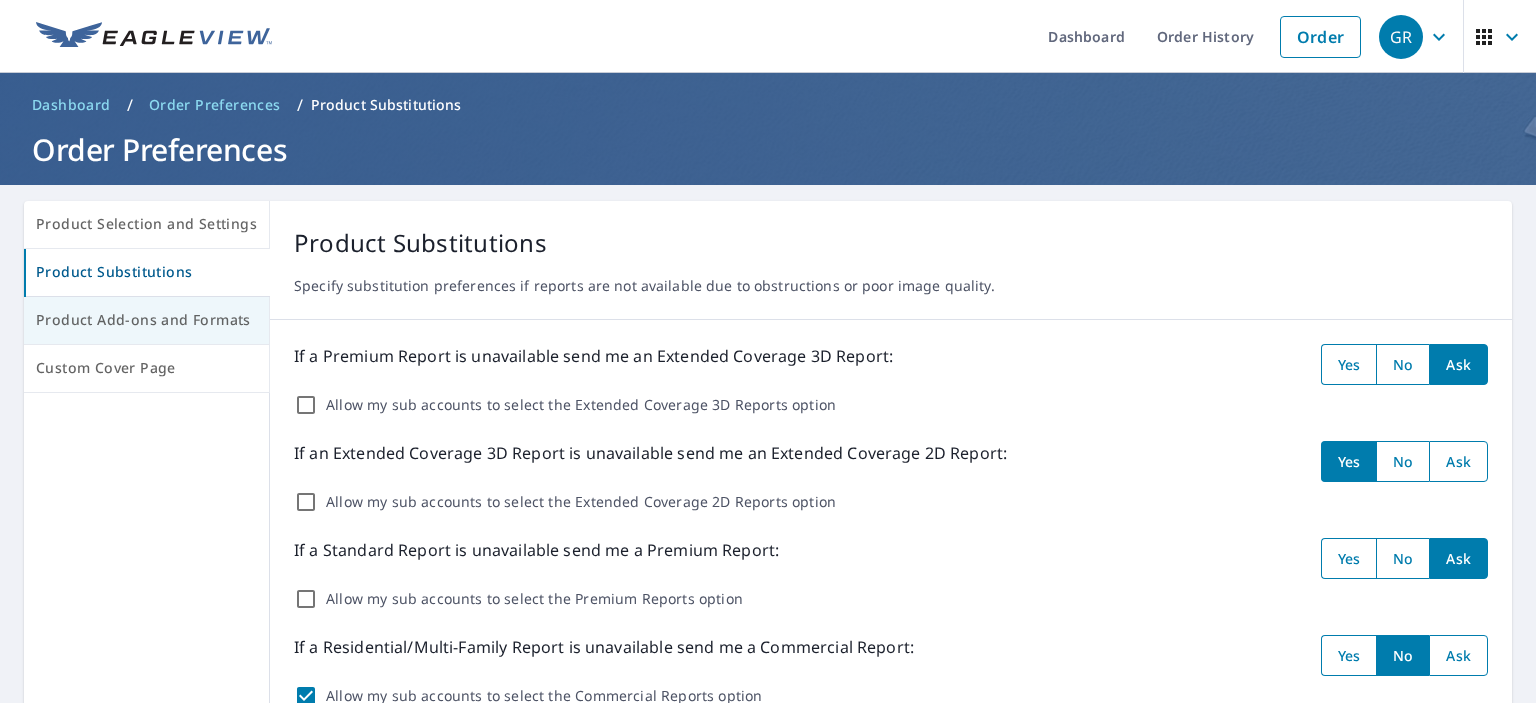 click on "Product Add-ons and Formats" at bounding box center (146, 320) 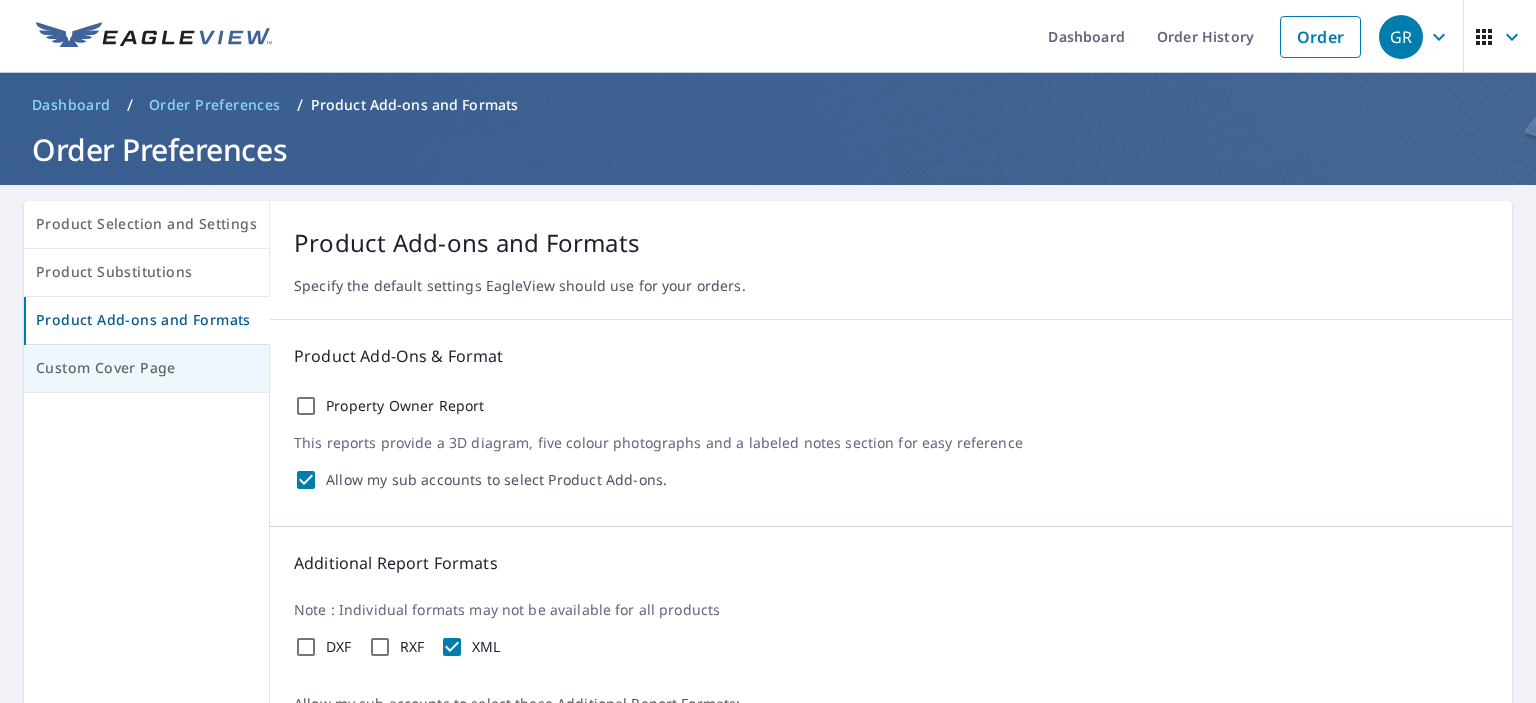 click on "Custom Cover Page" at bounding box center (147, 369) 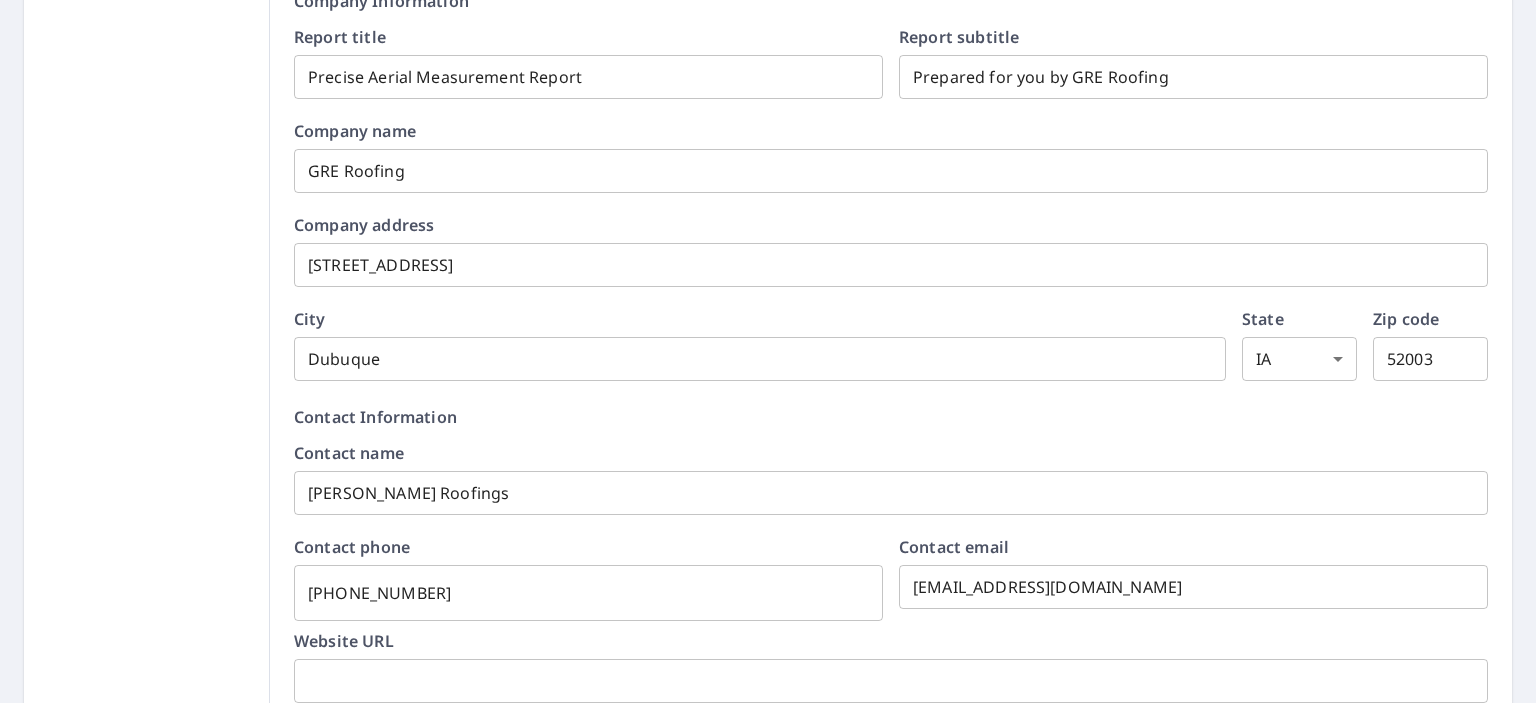 scroll, scrollTop: 0, scrollLeft: 0, axis: both 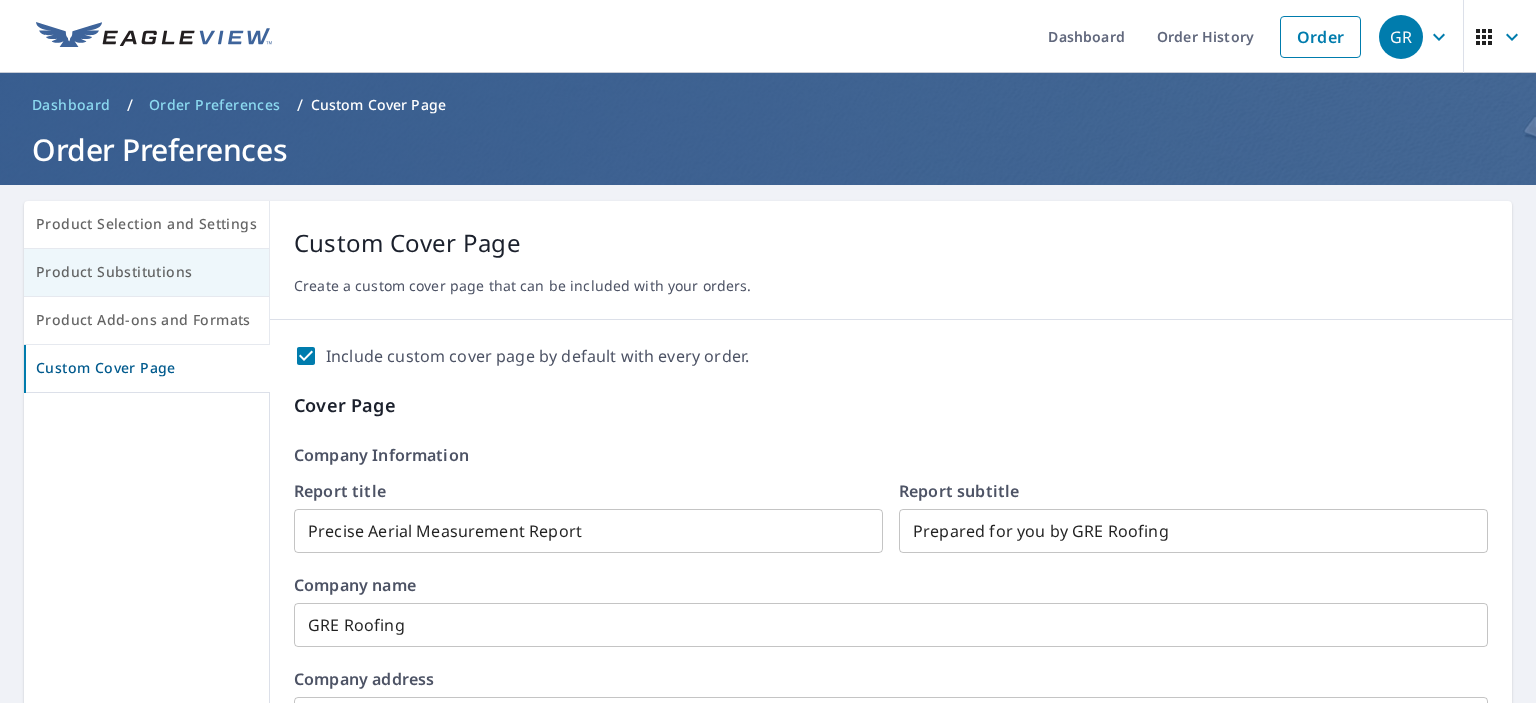 click on "Product Substitutions" at bounding box center (146, 272) 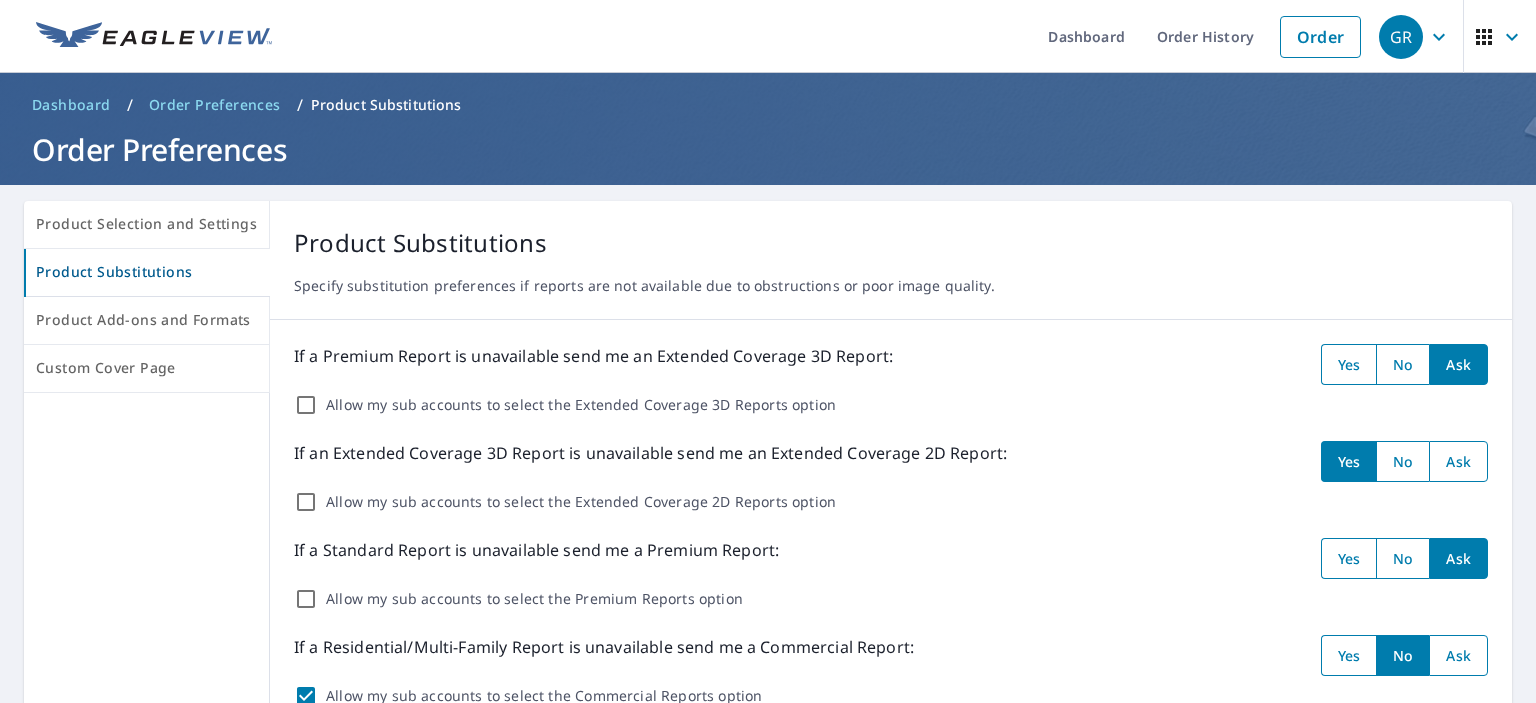 scroll, scrollTop: 188, scrollLeft: 0, axis: vertical 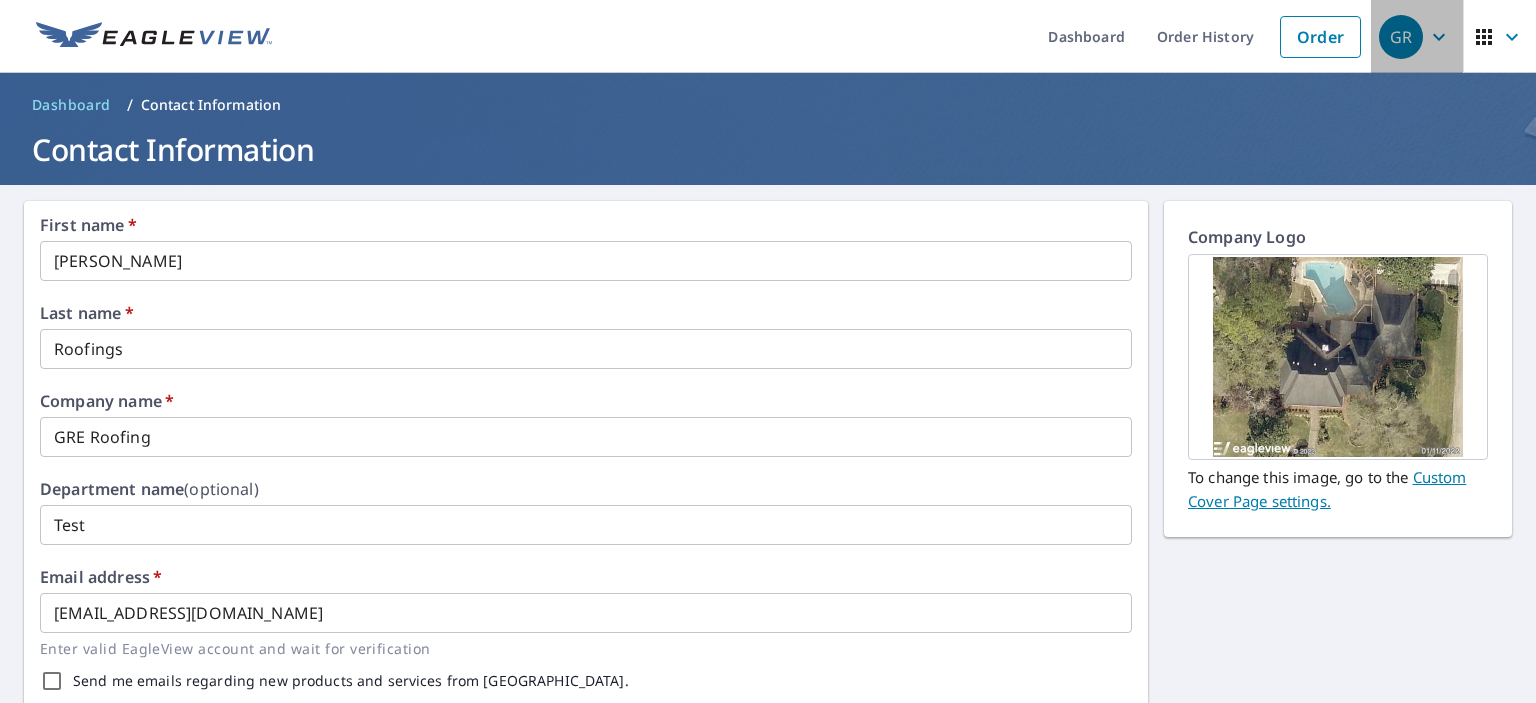 click 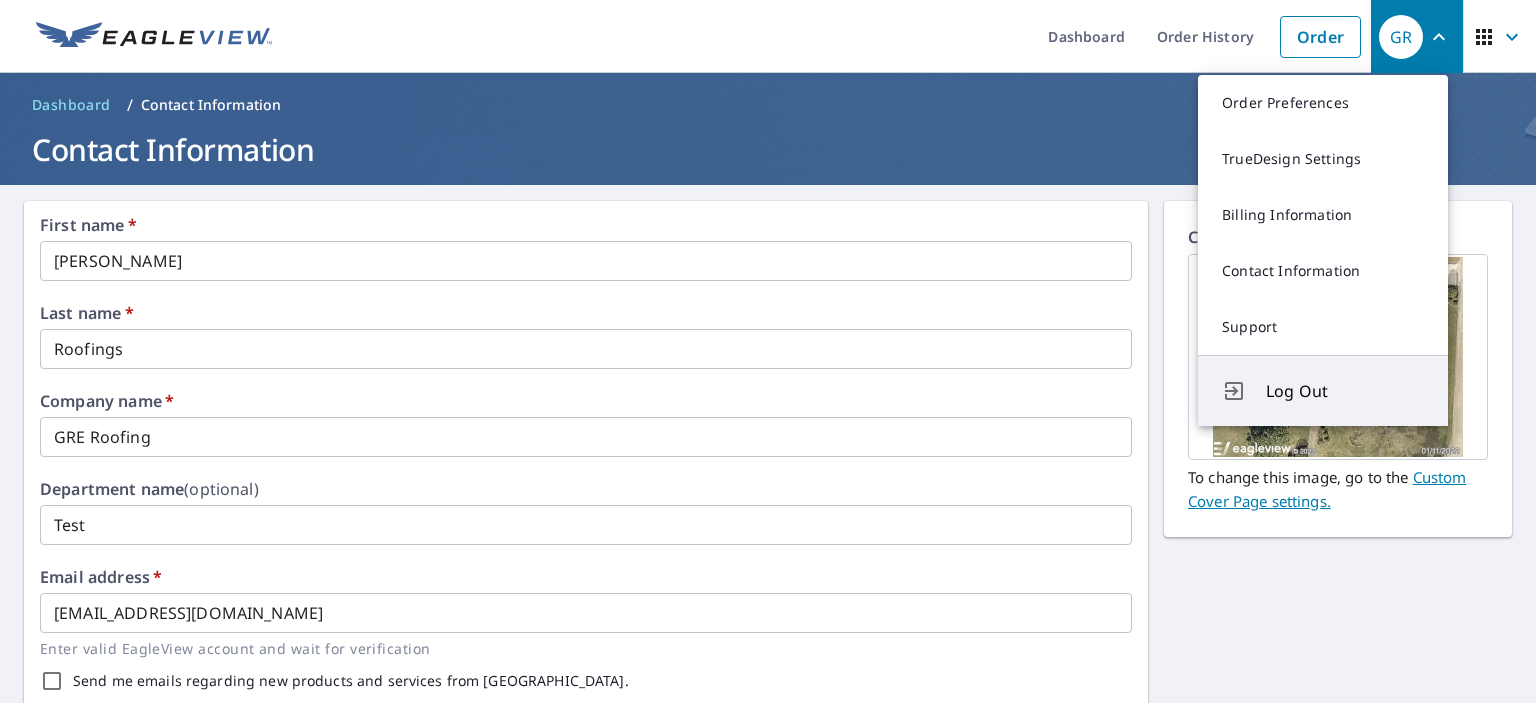 click on "Log Out" at bounding box center [1345, 391] 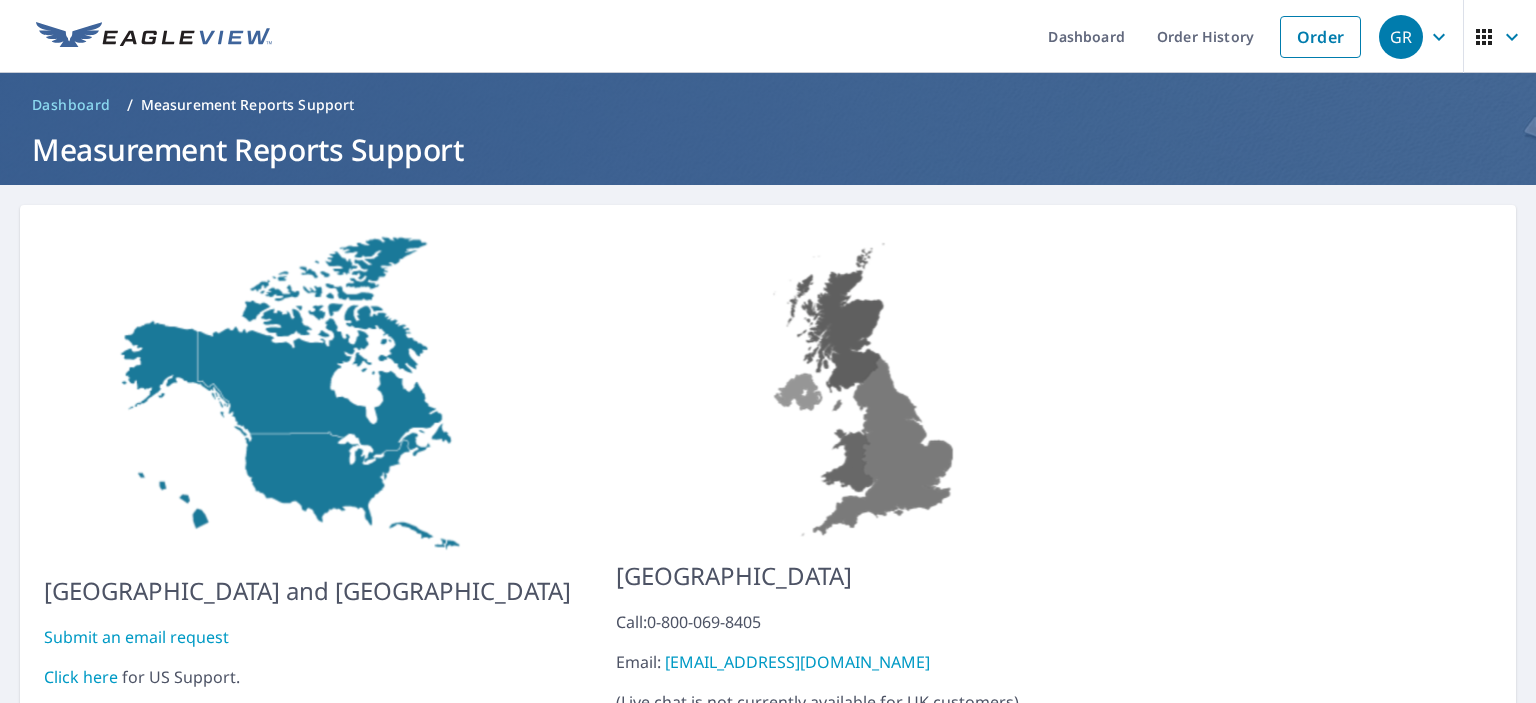 scroll, scrollTop: 0, scrollLeft: 0, axis: both 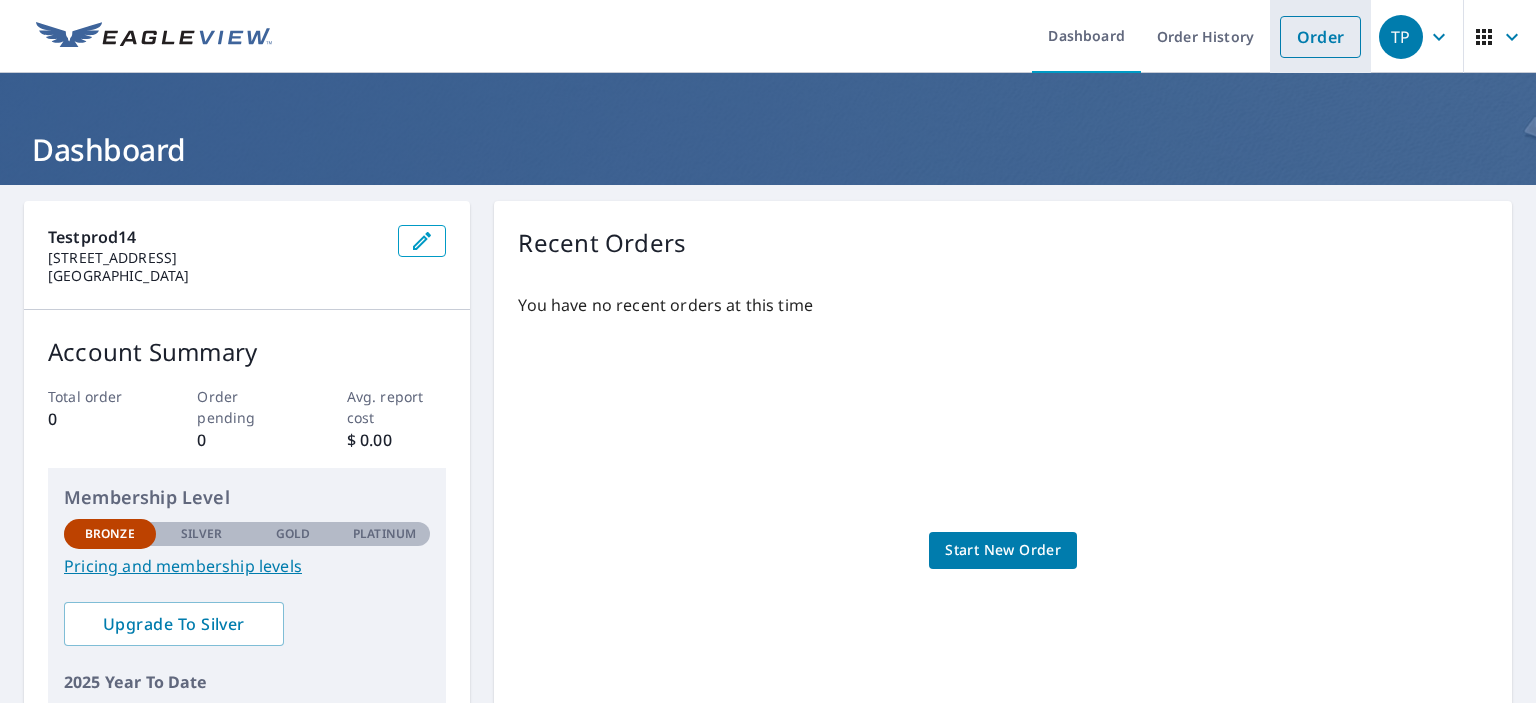 click on "Order" at bounding box center [1320, 37] 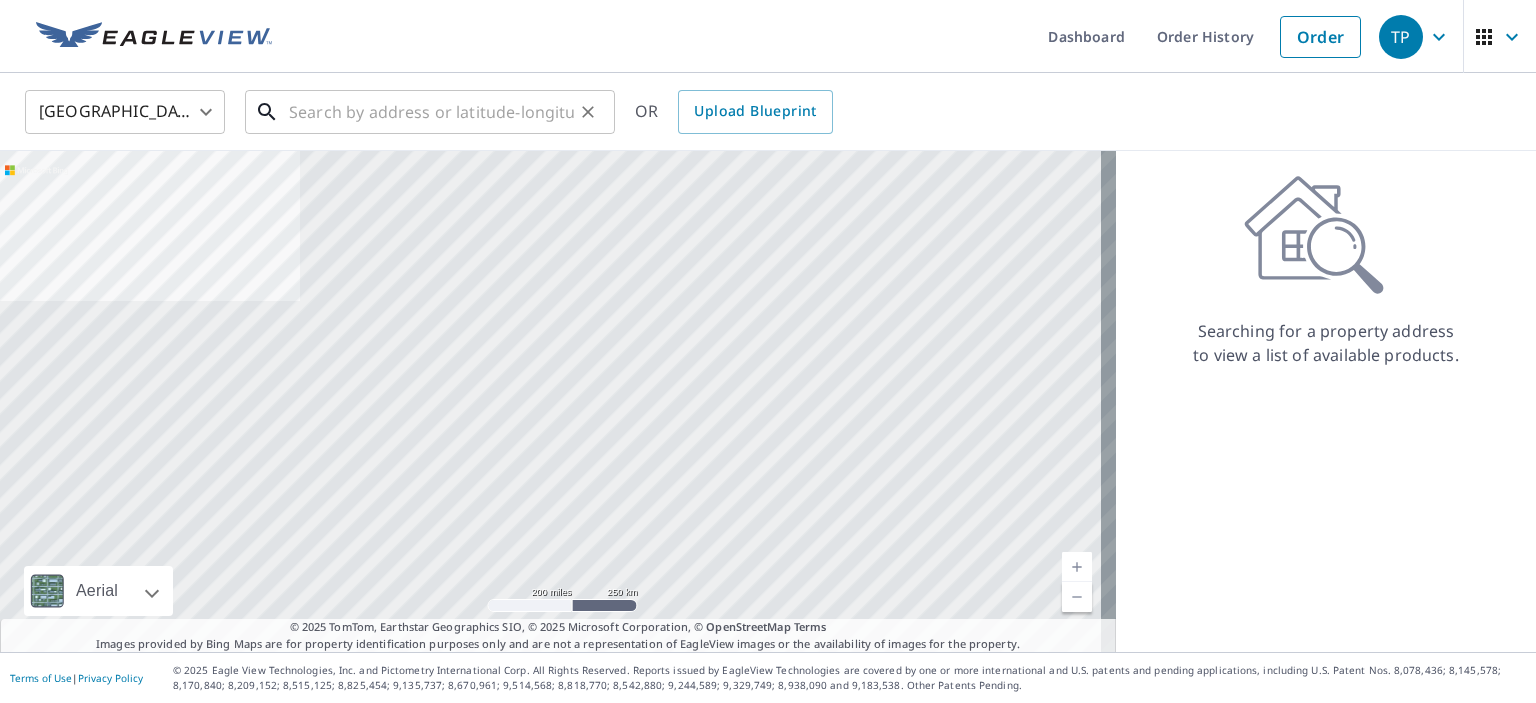 click at bounding box center (431, 112) 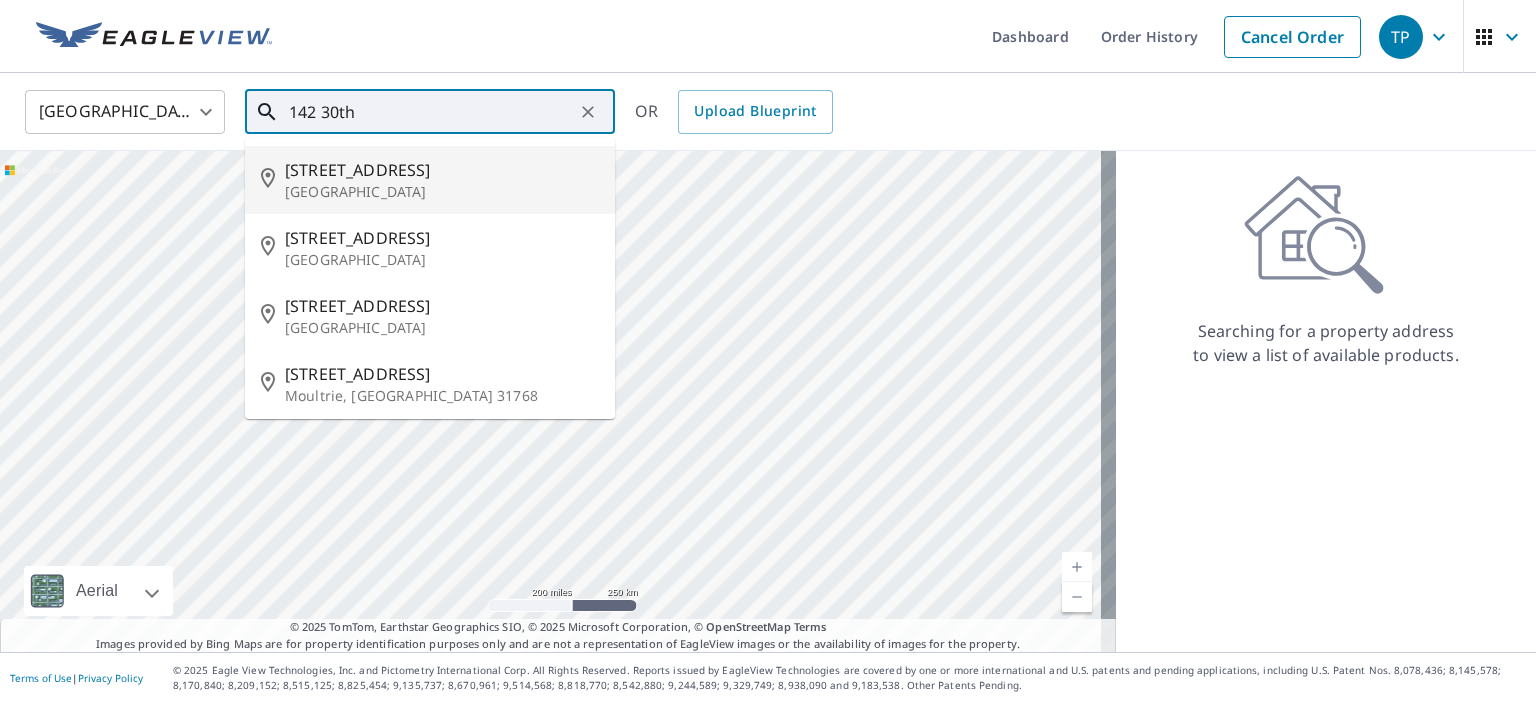 click on "[STREET_ADDRESS]" at bounding box center [442, 170] 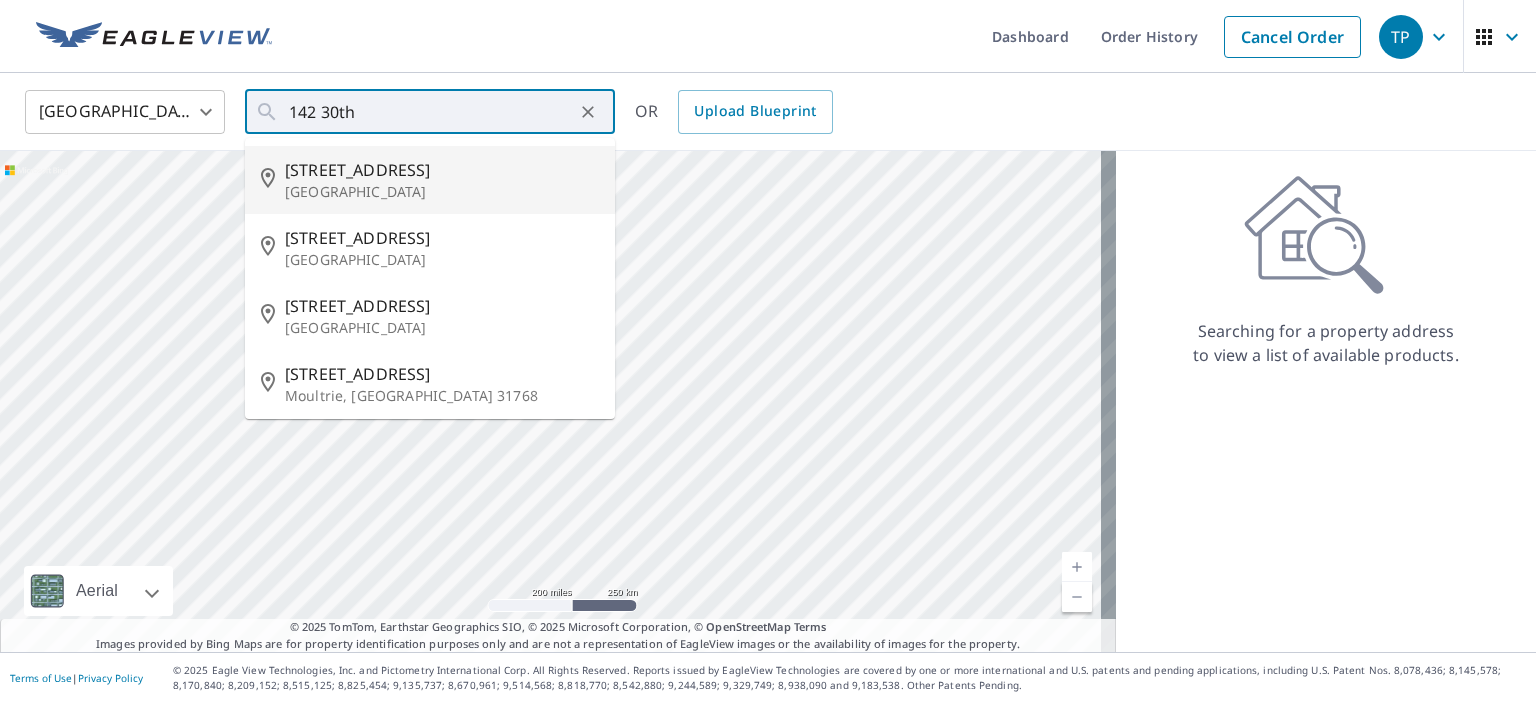 type on "[STREET_ADDRESS][PERSON_NAME]" 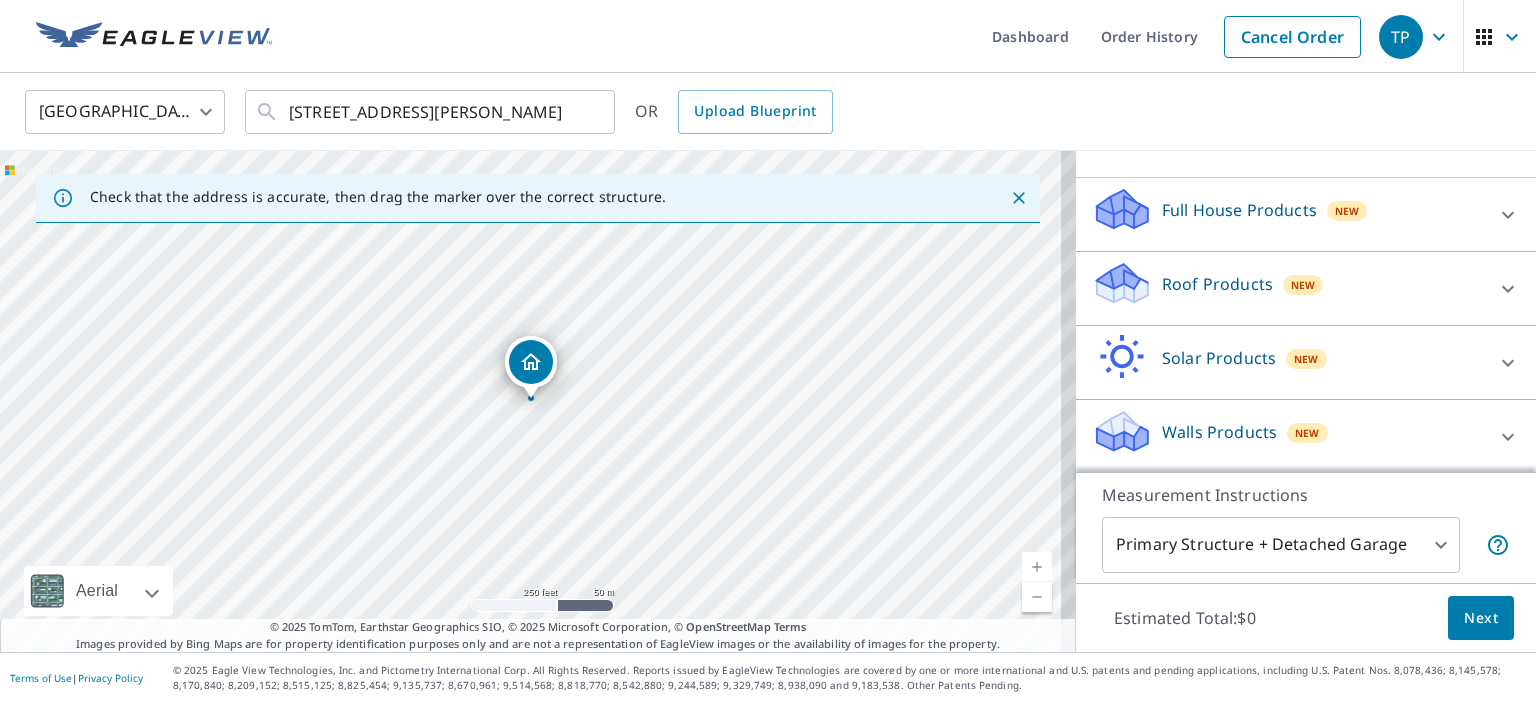 scroll, scrollTop: 73, scrollLeft: 0, axis: vertical 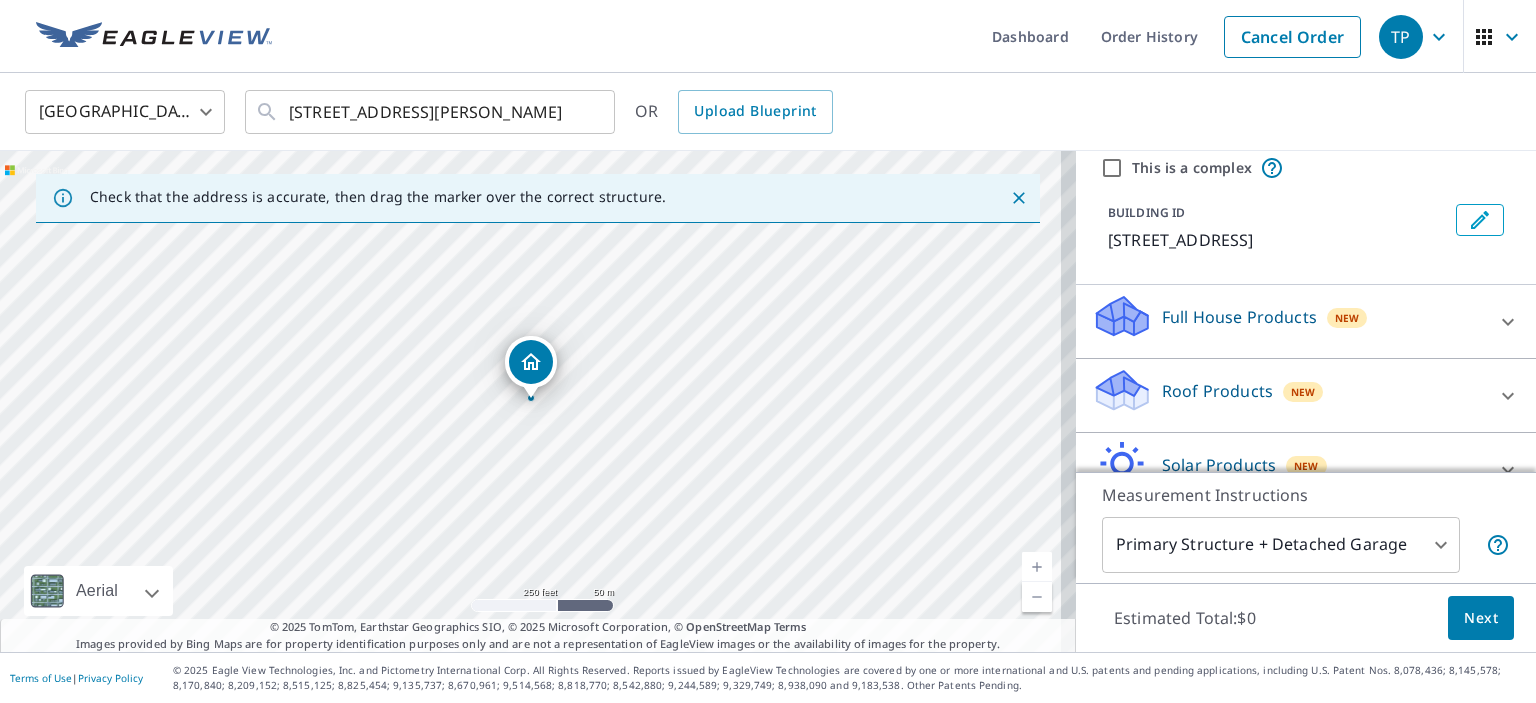 click on "Full House Products" at bounding box center (1239, 317) 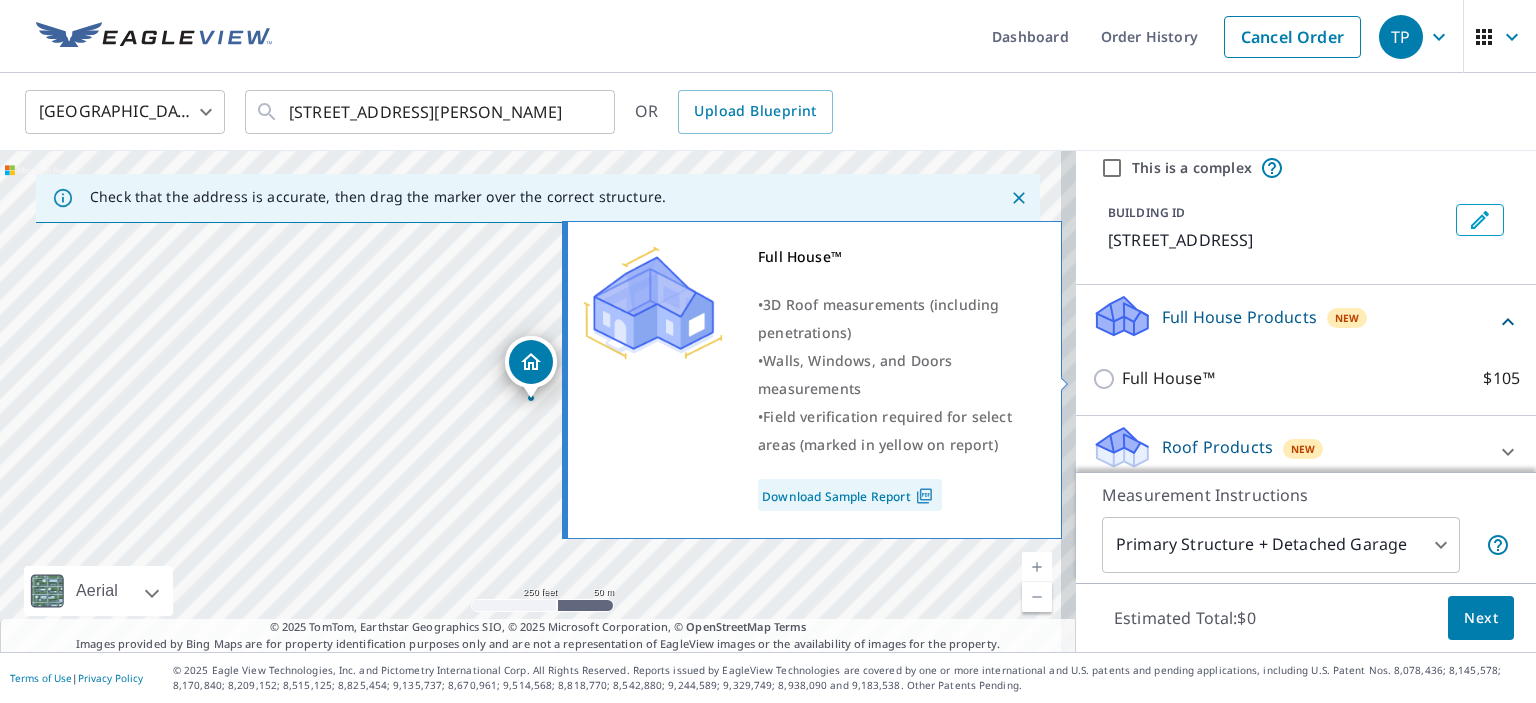 scroll, scrollTop: 236, scrollLeft: 0, axis: vertical 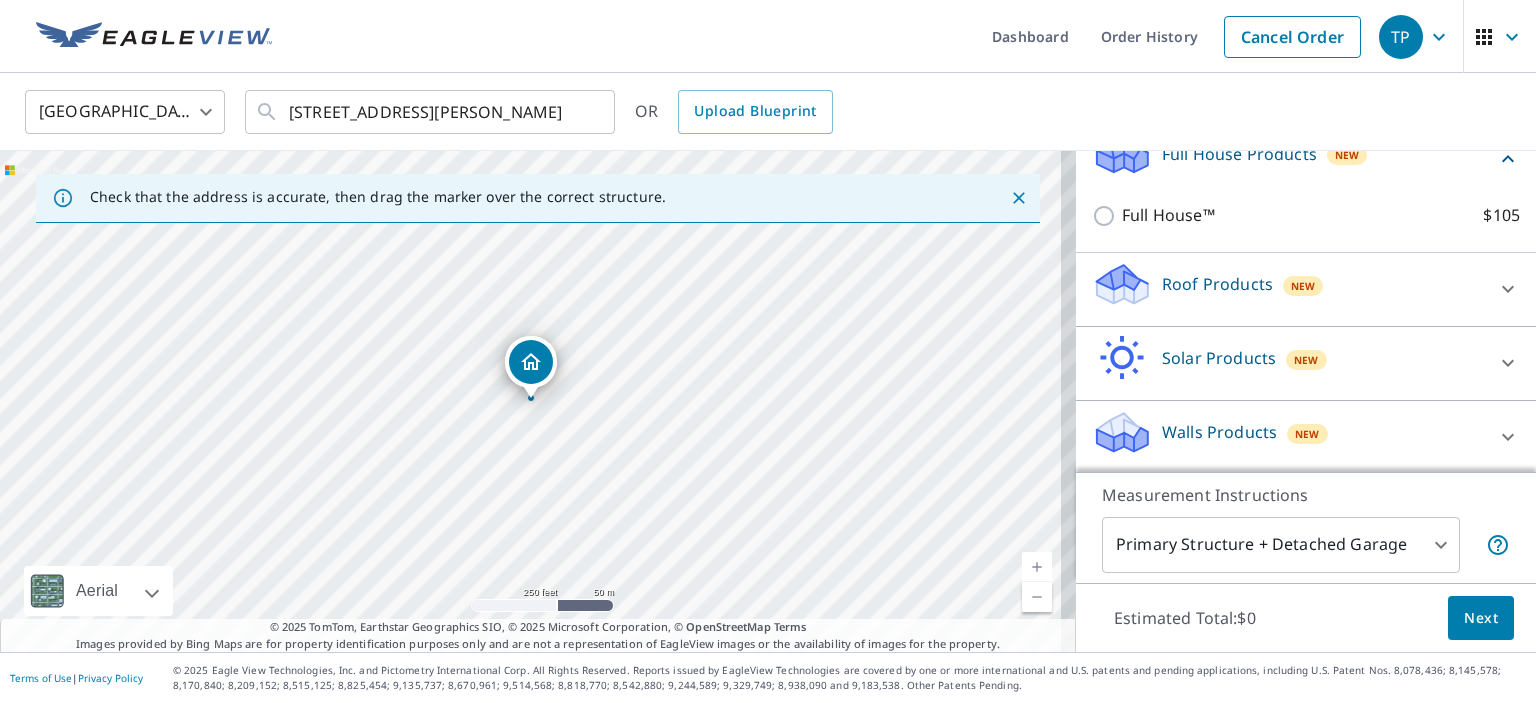 click on "Walls Products" at bounding box center [1219, 432] 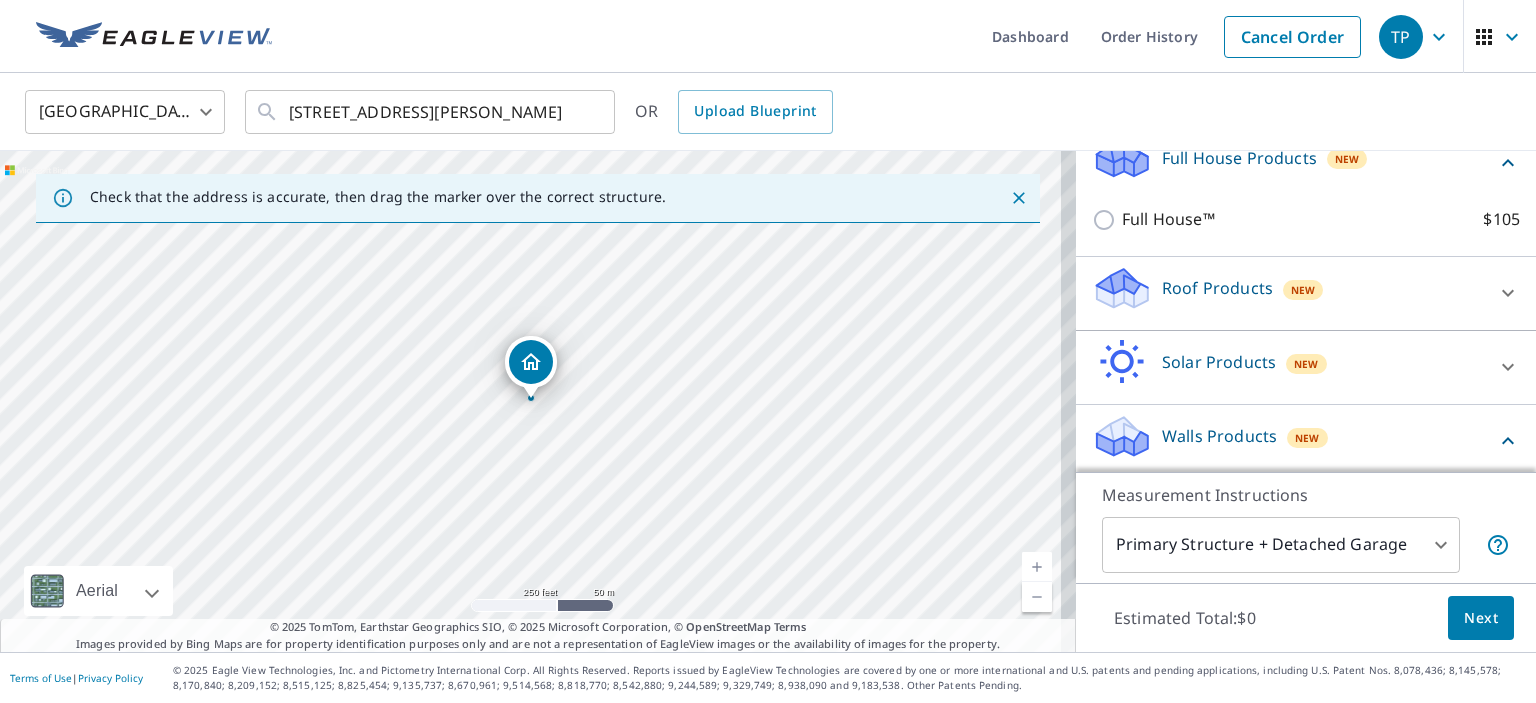scroll, scrollTop: 240, scrollLeft: 0, axis: vertical 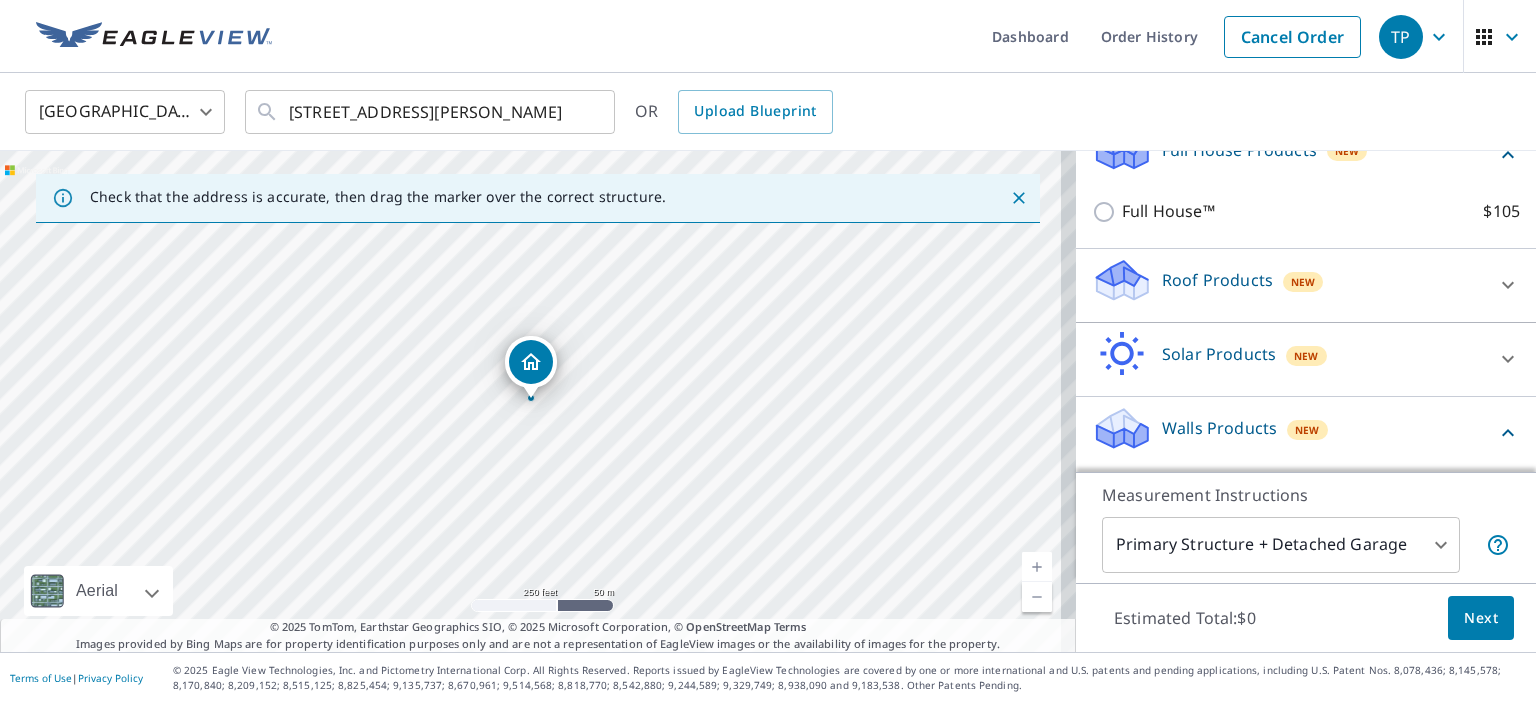 click on "Roof Products" at bounding box center (1217, 280) 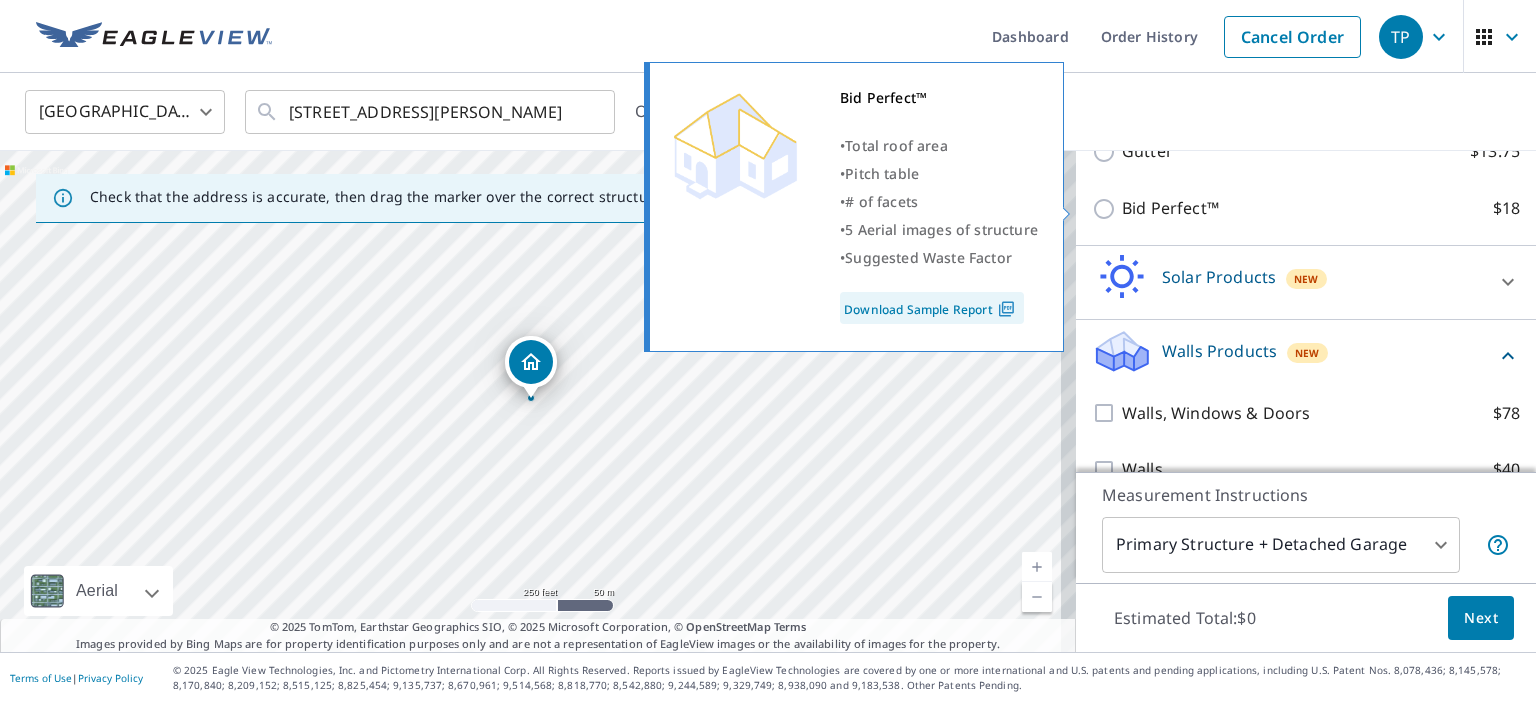 click on "Bid Perfect™" at bounding box center (1170, 208) 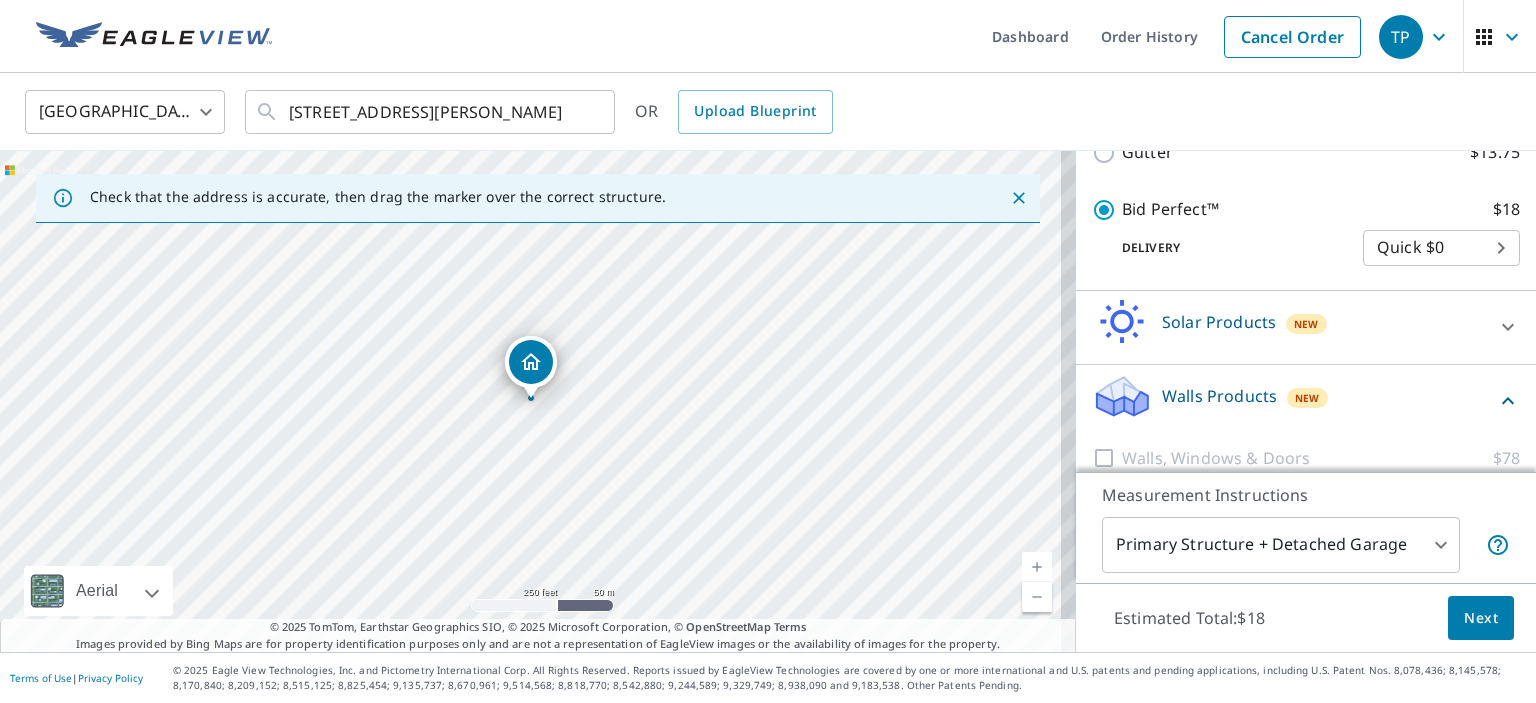 click on "Next" at bounding box center (1481, 618) 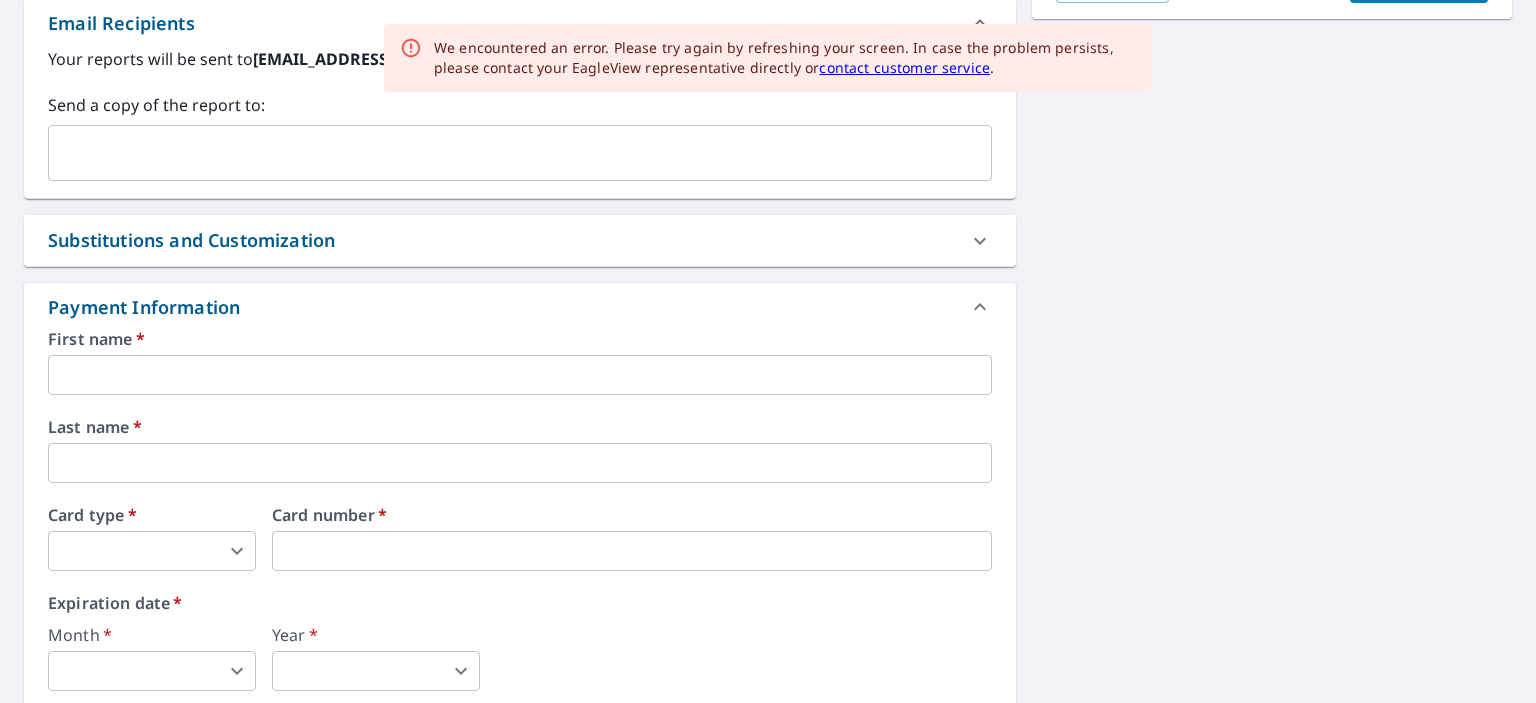 scroll, scrollTop: 598, scrollLeft: 0, axis: vertical 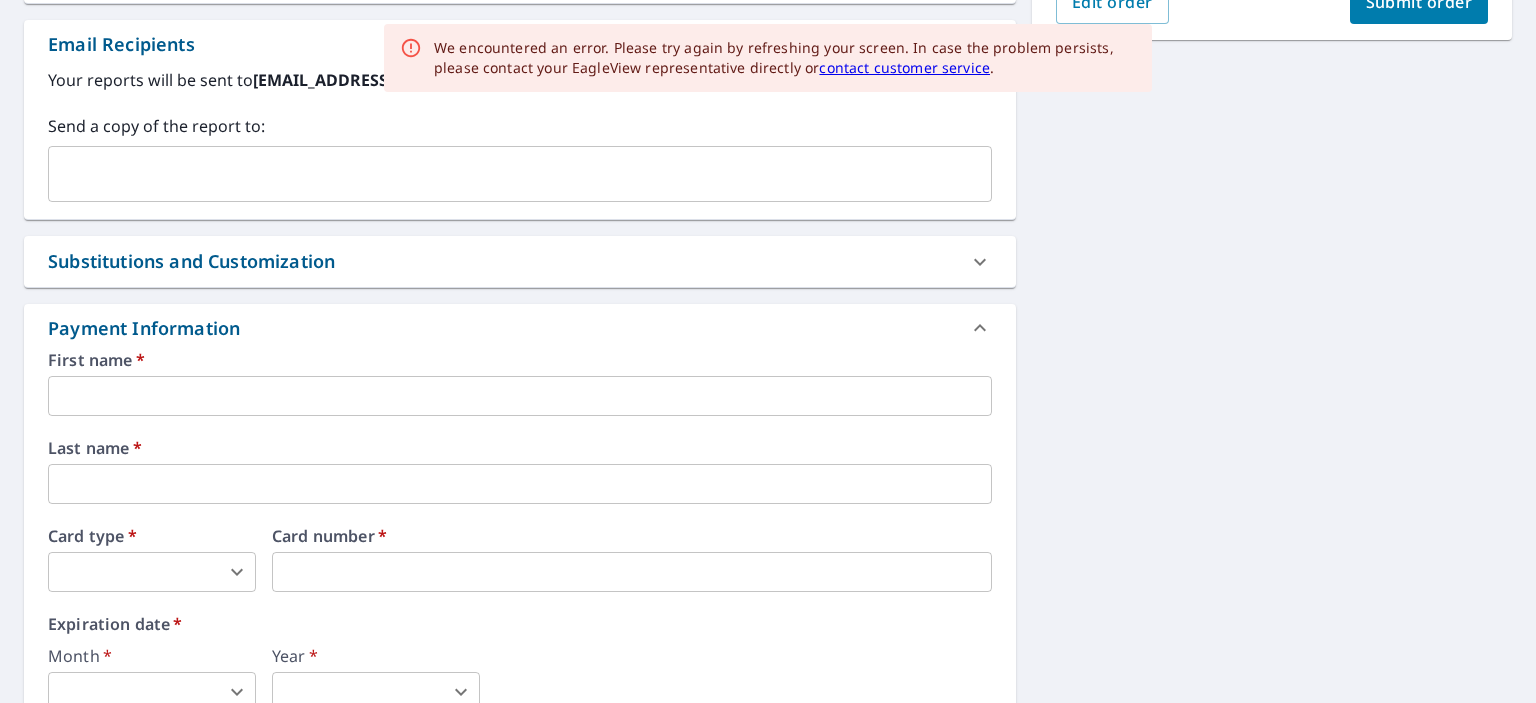click at bounding box center (520, 396) 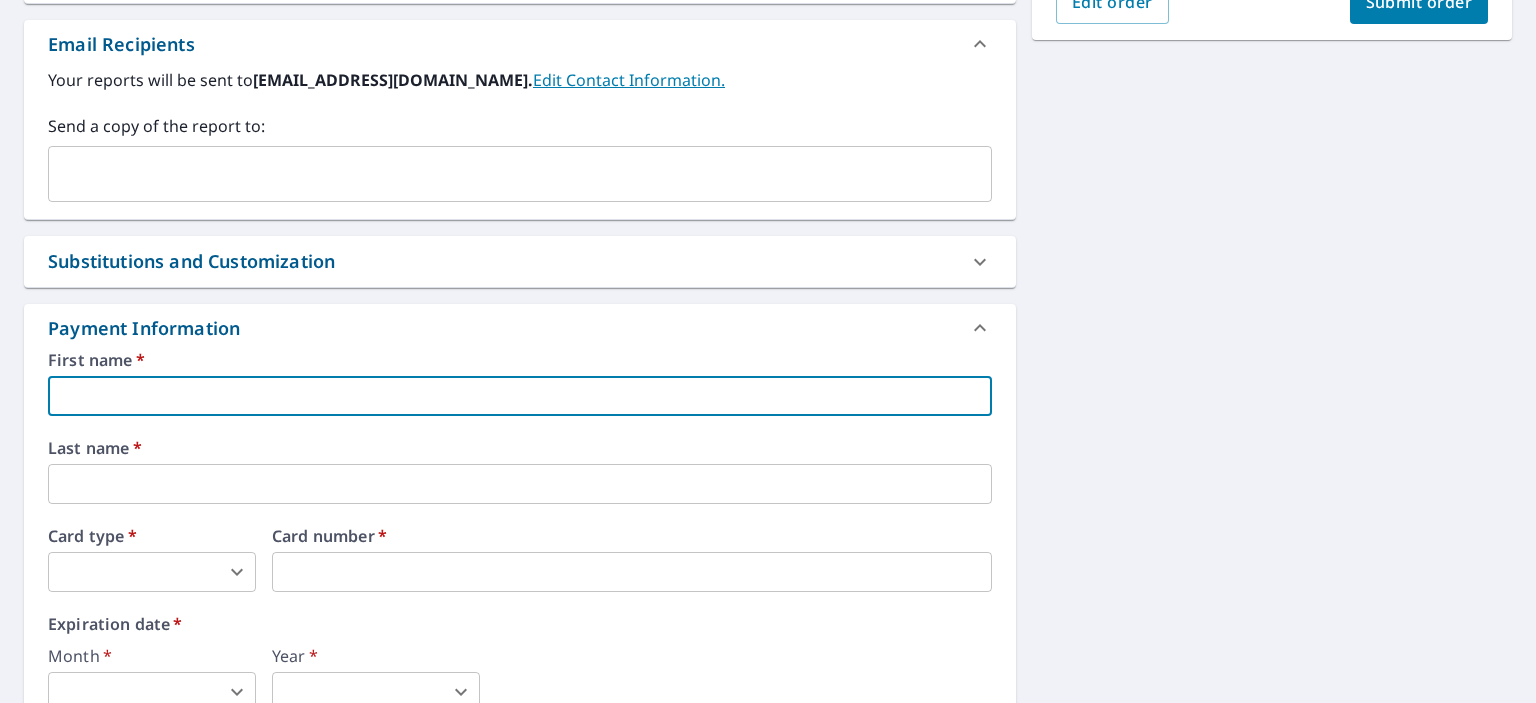 click on "Payment Information" at bounding box center [502, 328] 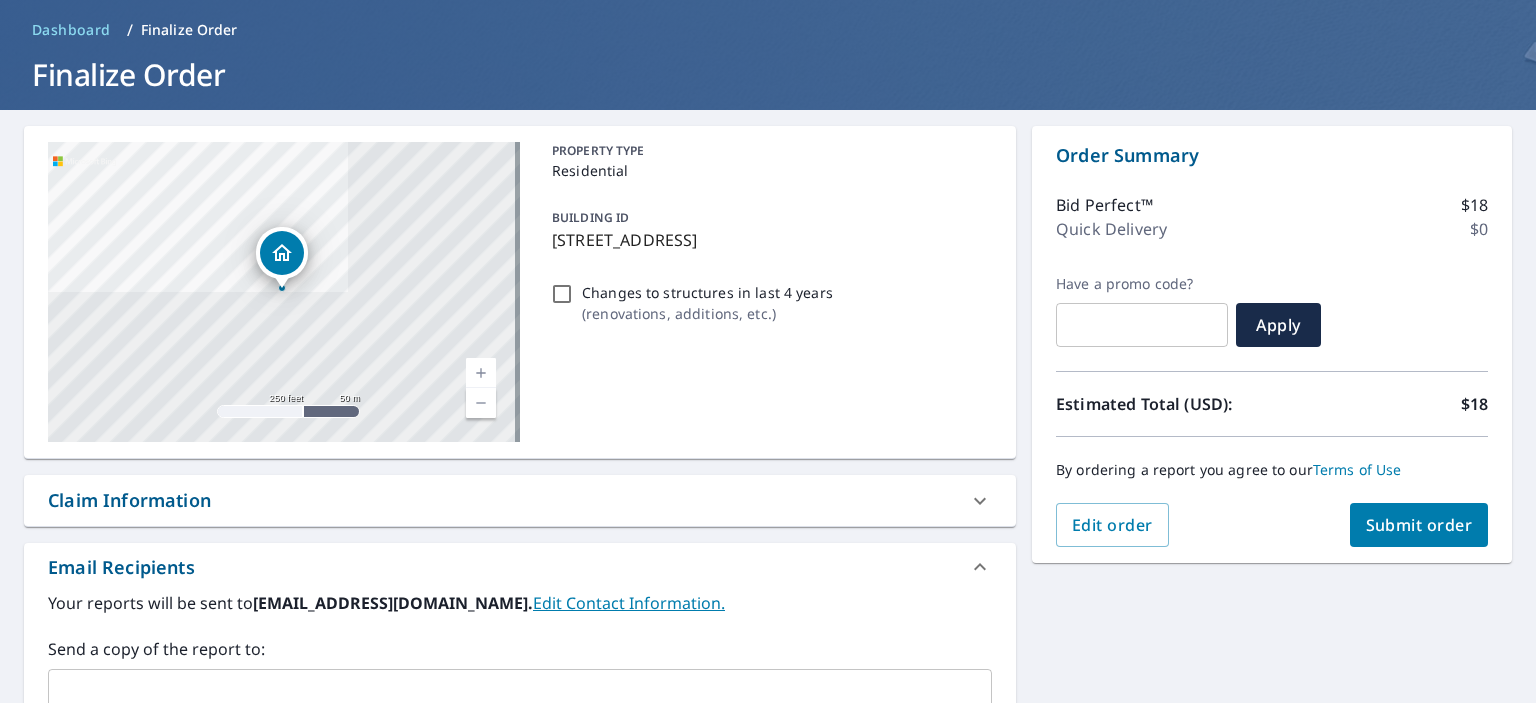 scroll, scrollTop: 0, scrollLeft: 0, axis: both 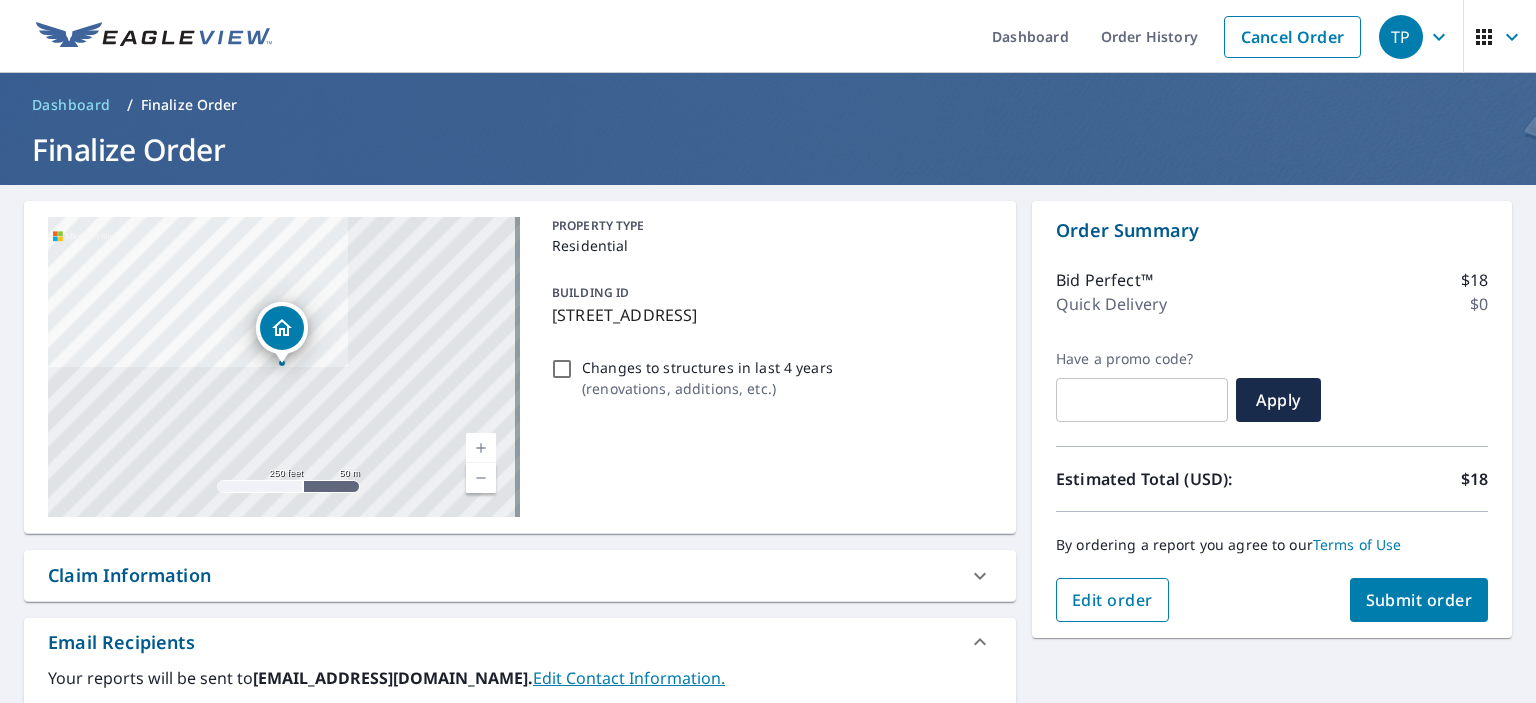click on "Edit order" at bounding box center (1112, 600) 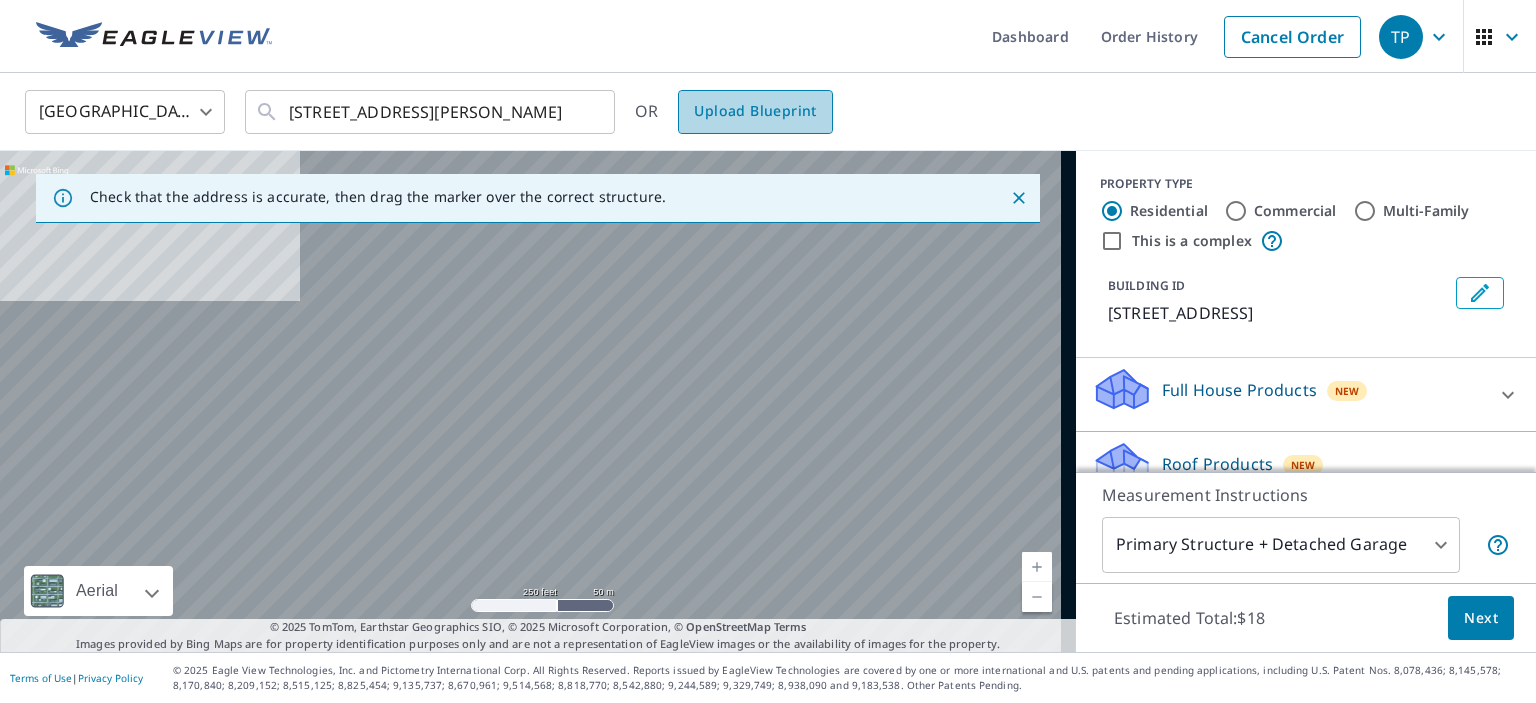 click on "Upload Blueprint" at bounding box center (755, 111) 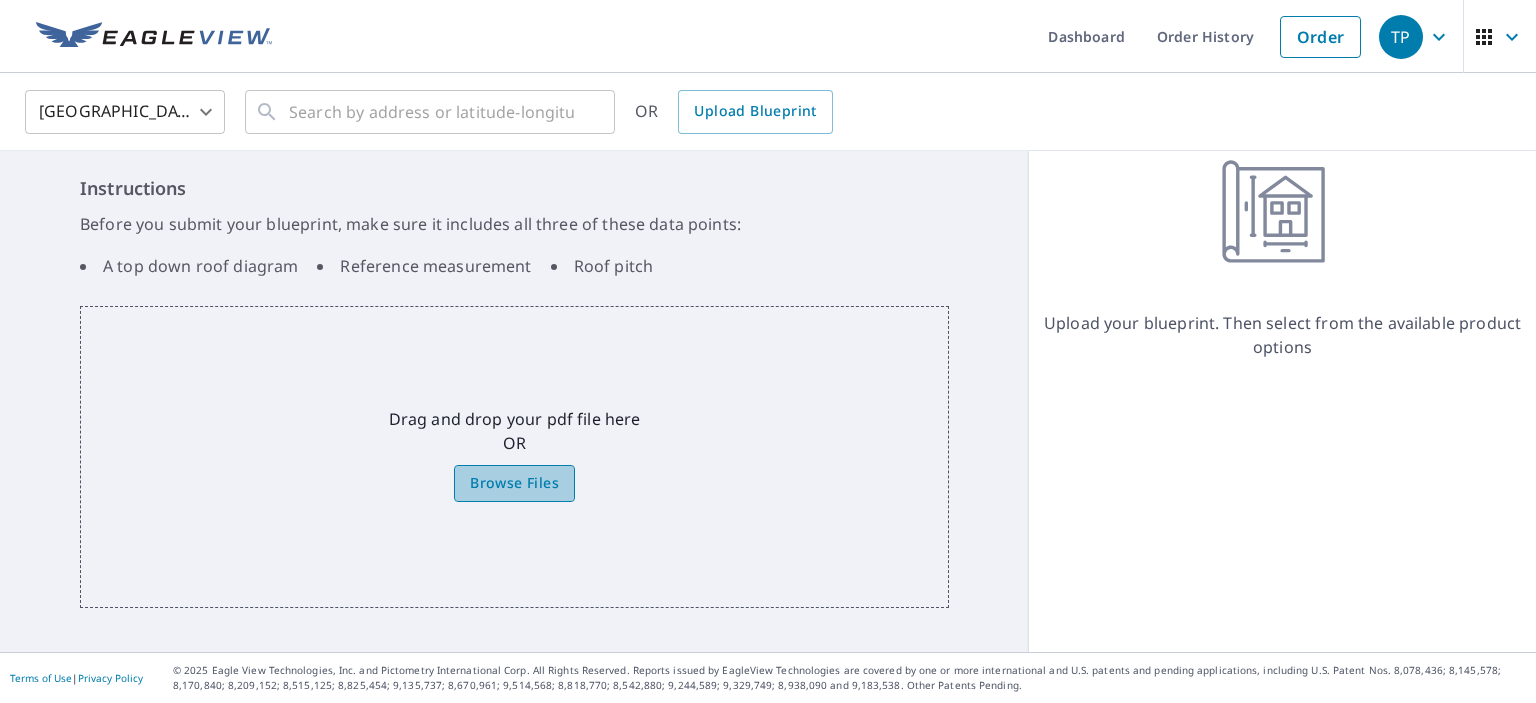 click on "Browse Files" at bounding box center (514, 483) 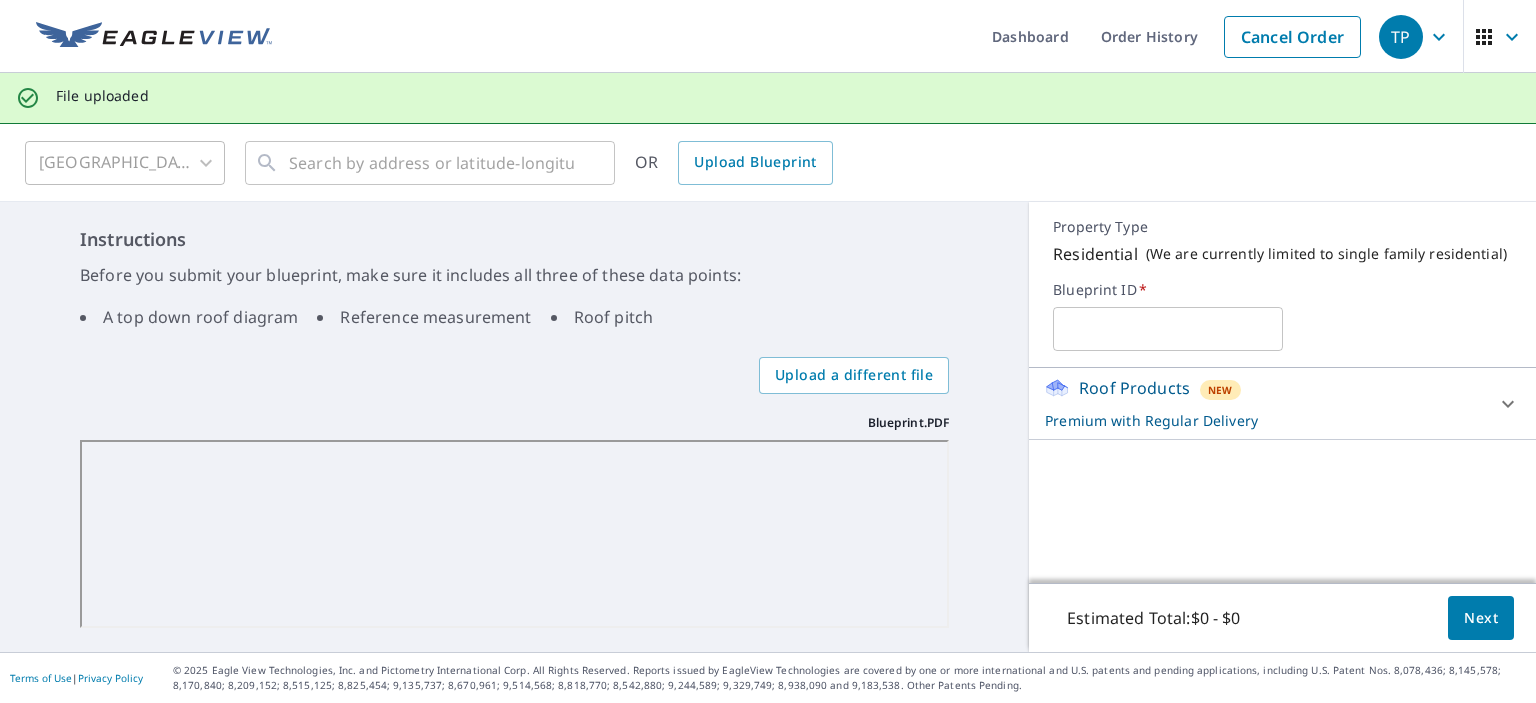 click at bounding box center (1167, 329) 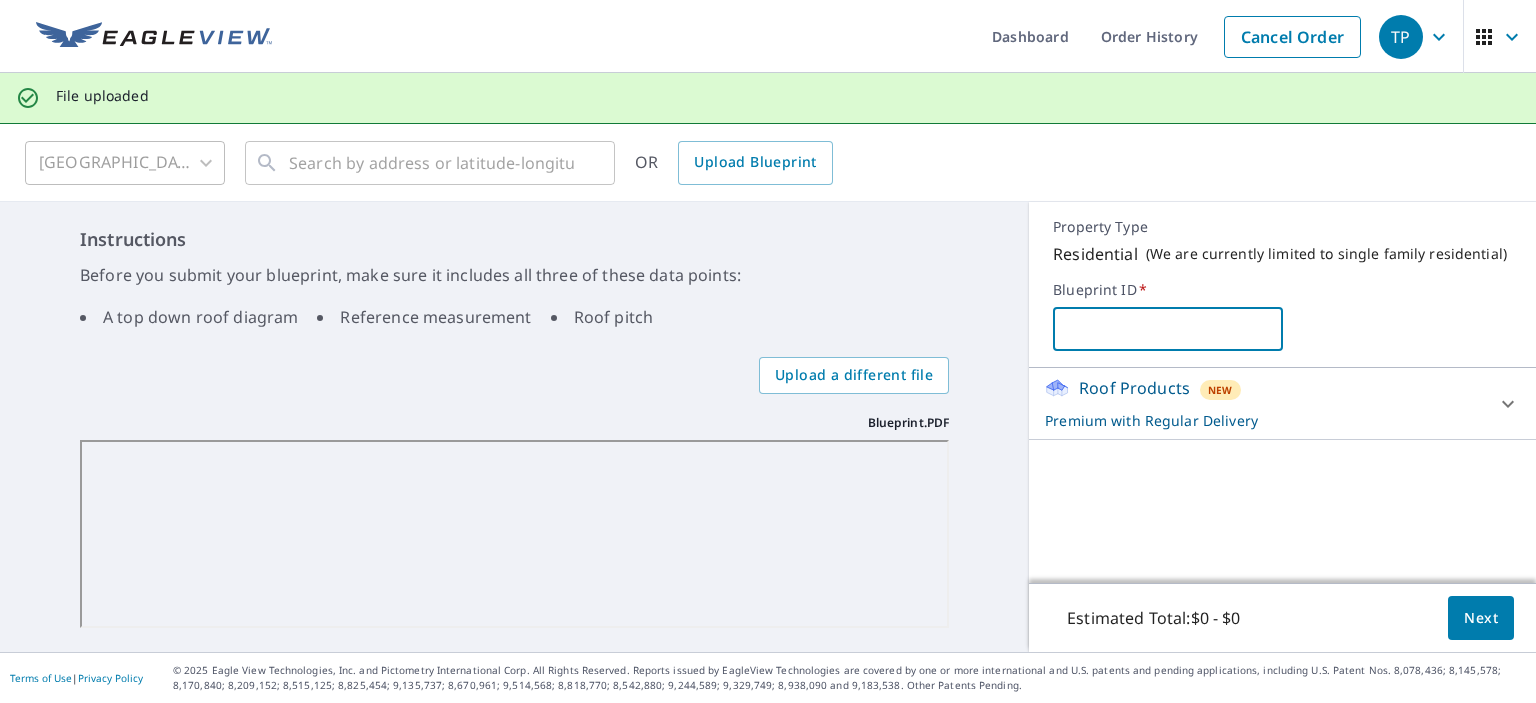type on "1" 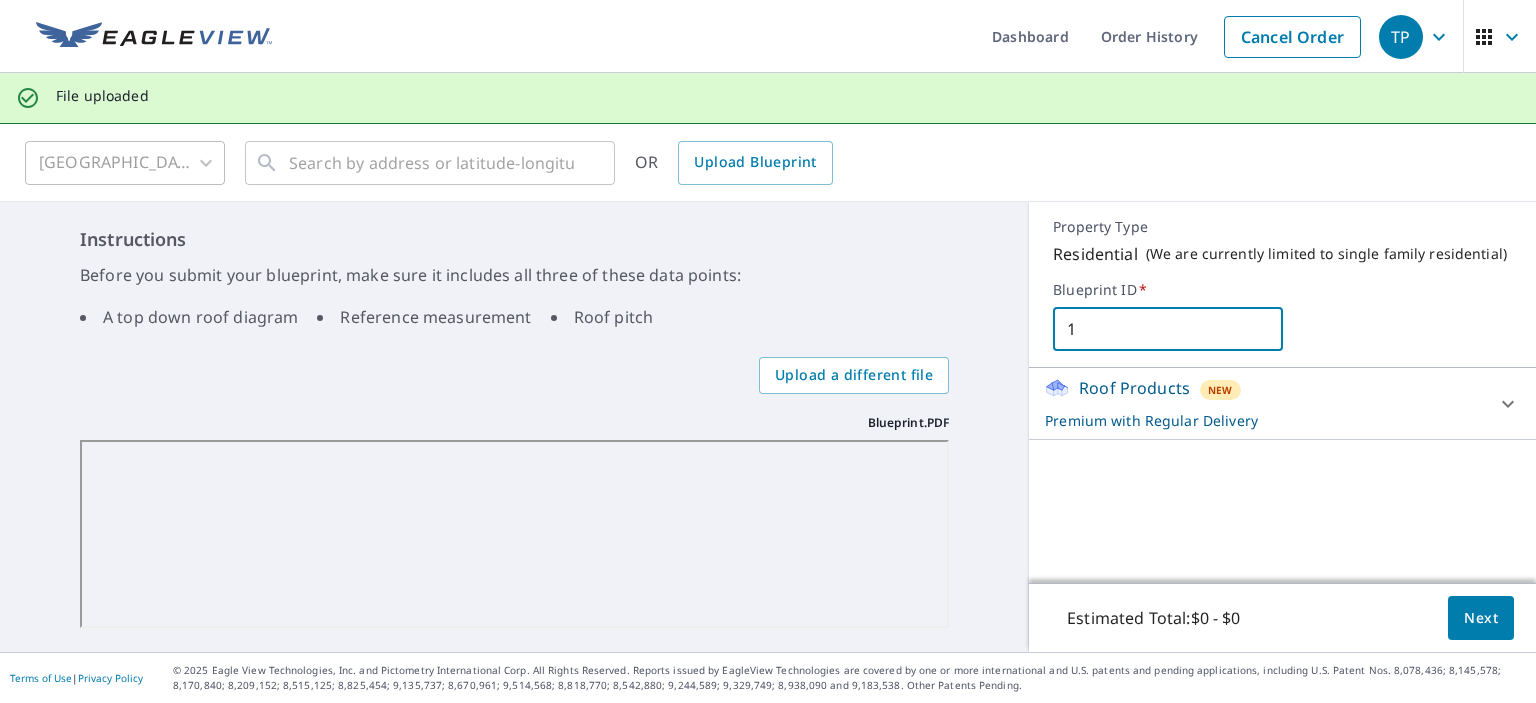click on "Roof Products New Premium with Regular Delivery" at bounding box center [1264, 403] 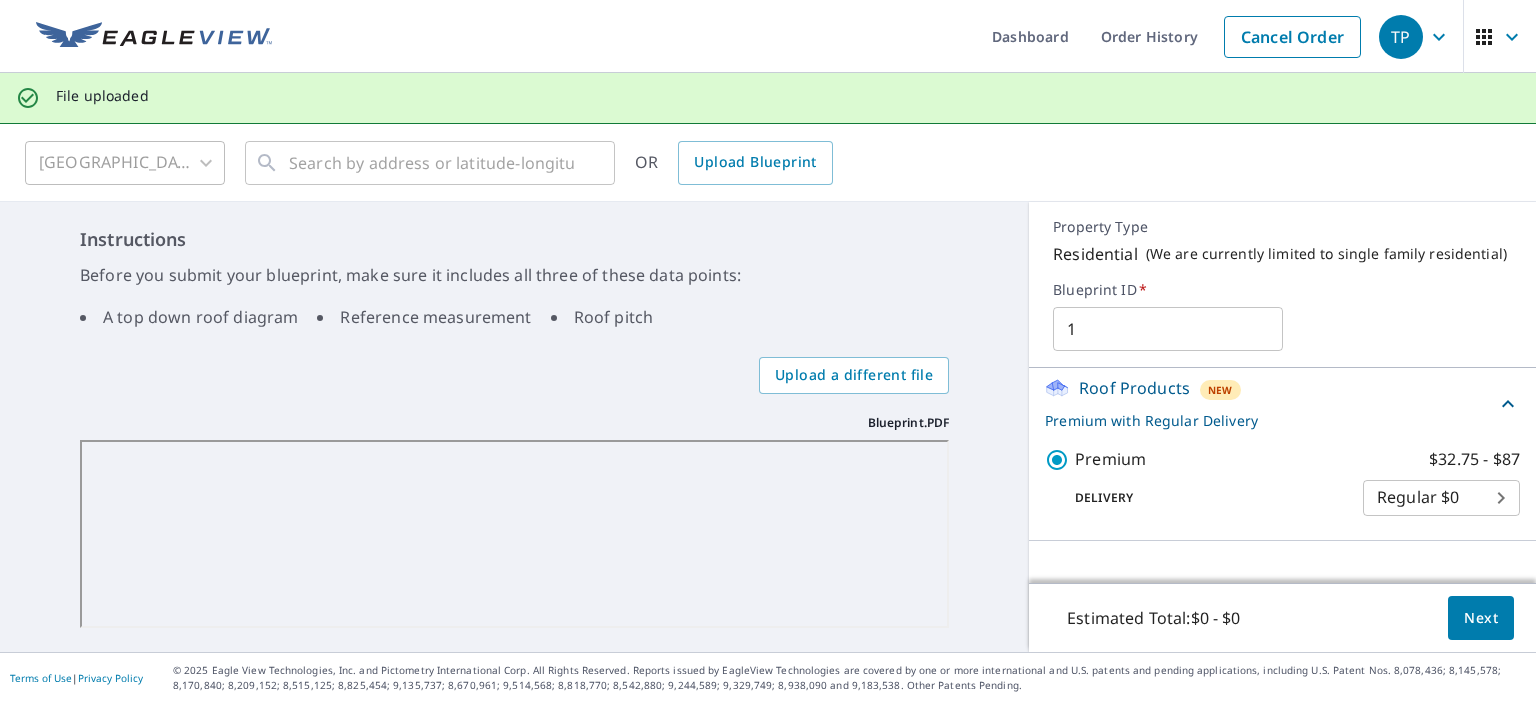click on "Next" at bounding box center [1481, 618] 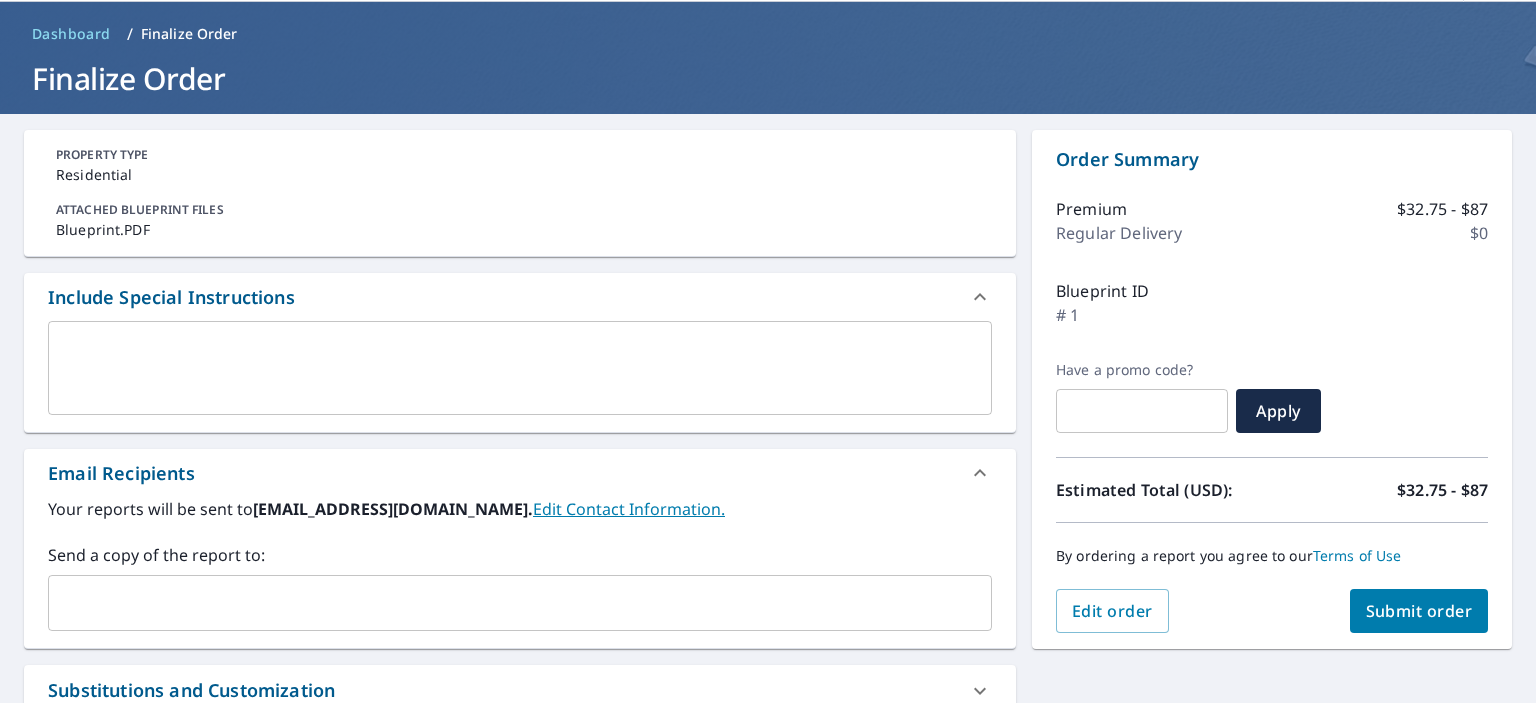 scroll, scrollTop: 0, scrollLeft: 0, axis: both 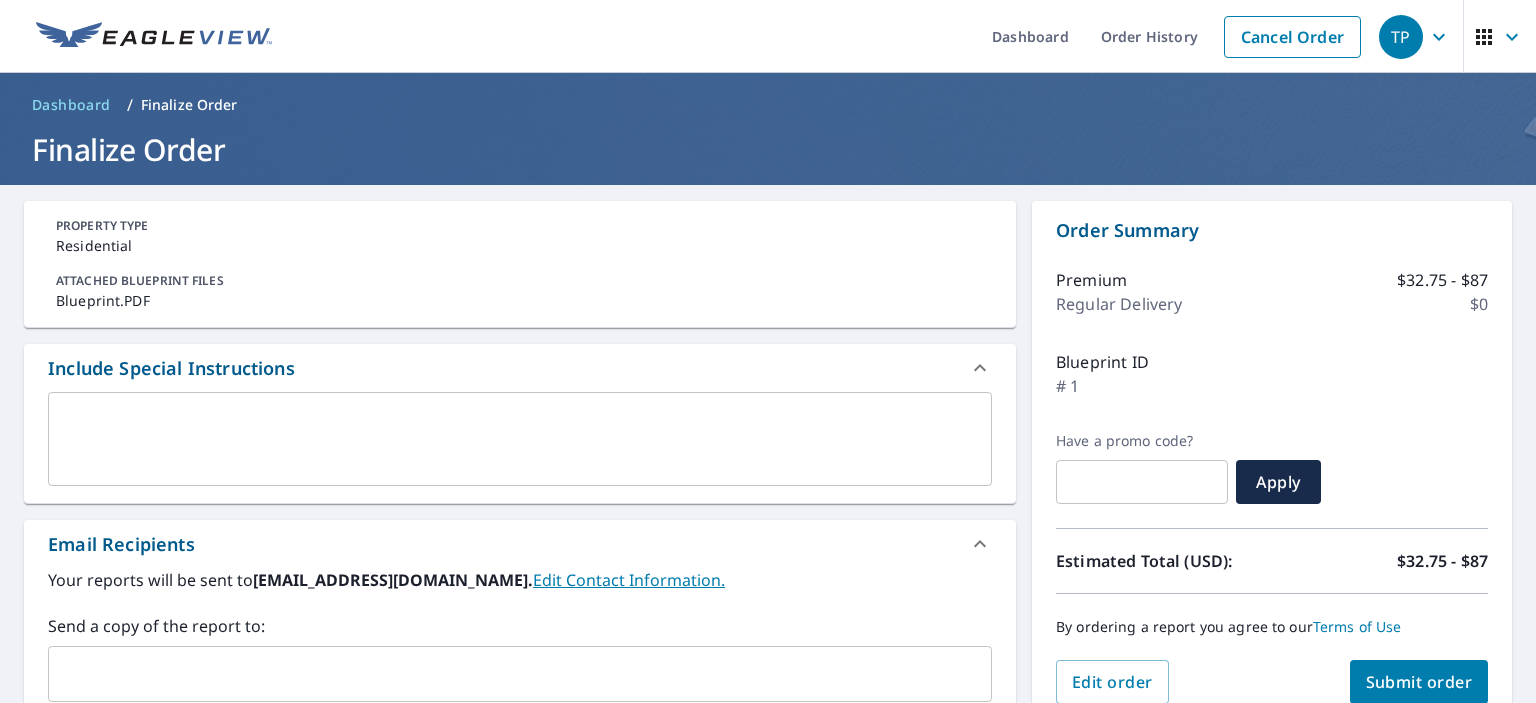 click 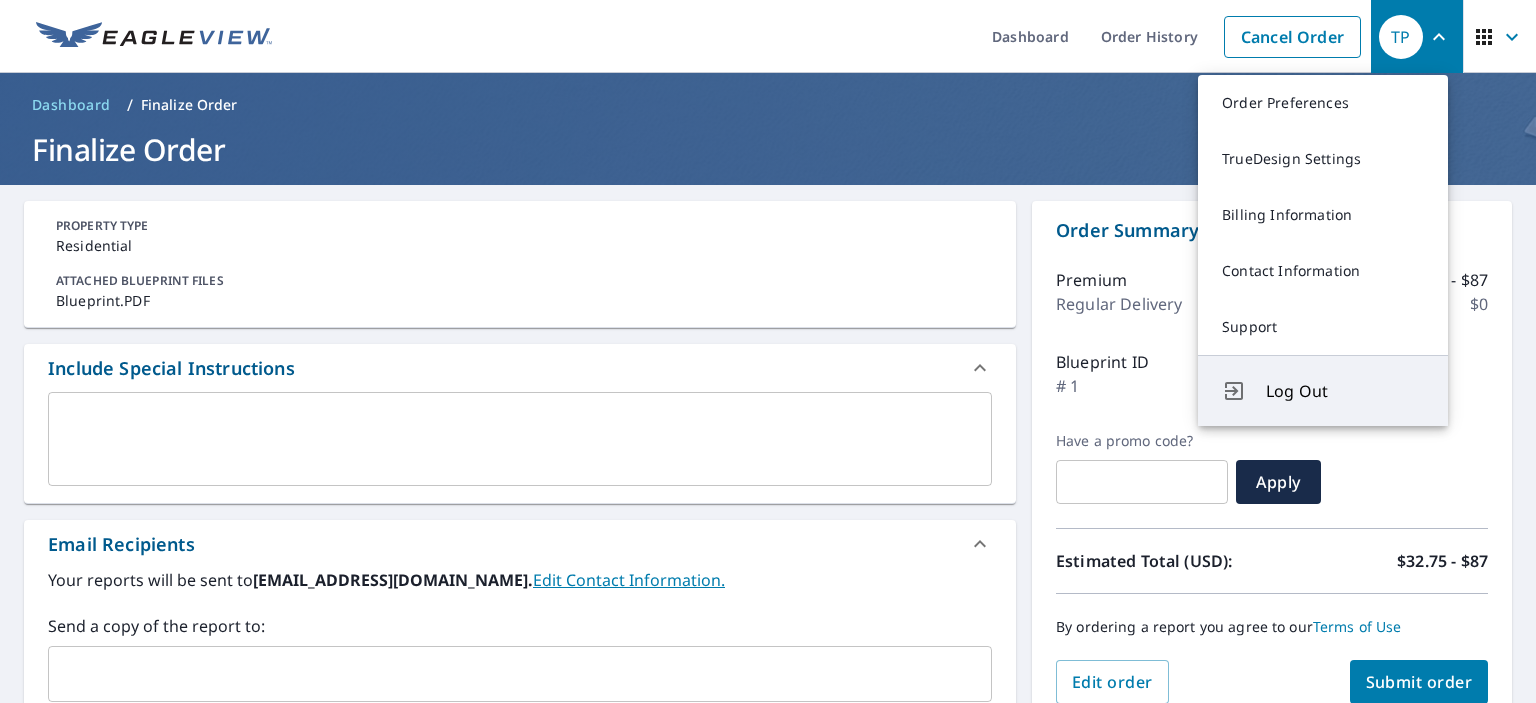 click on "Log Out" at bounding box center [1345, 391] 